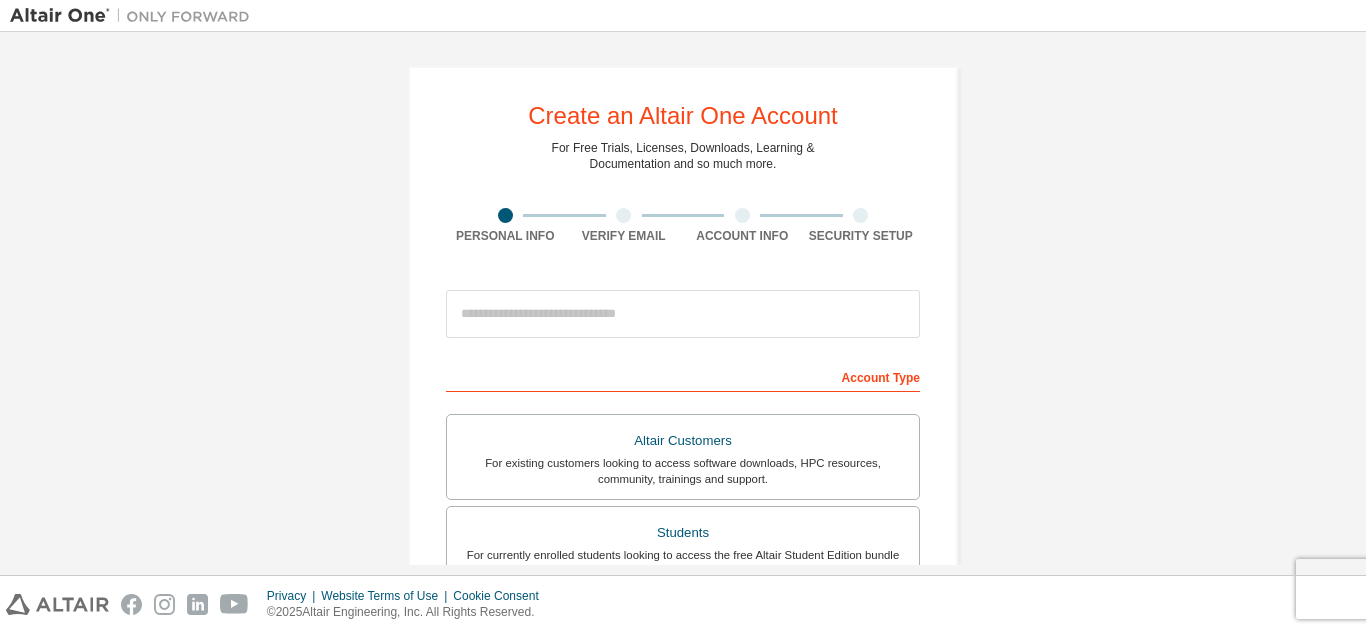 scroll, scrollTop: 0, scrollLeft: 0, axis: both 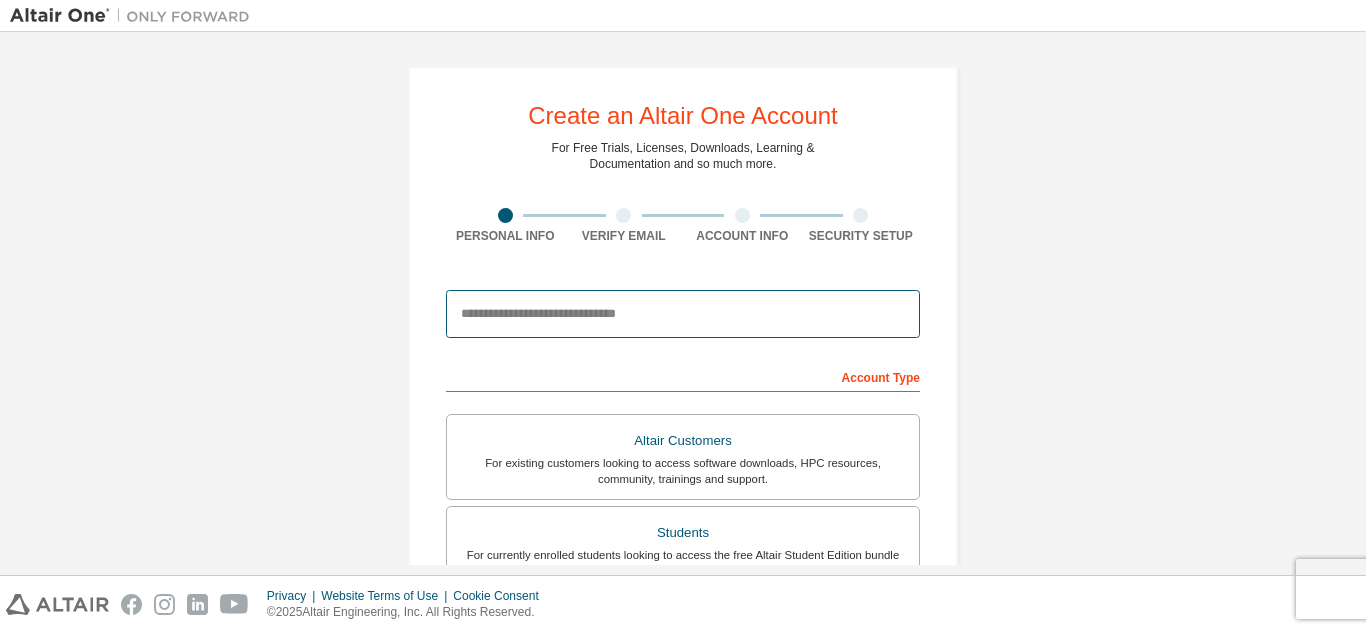 click at bounding box center [683, 314] 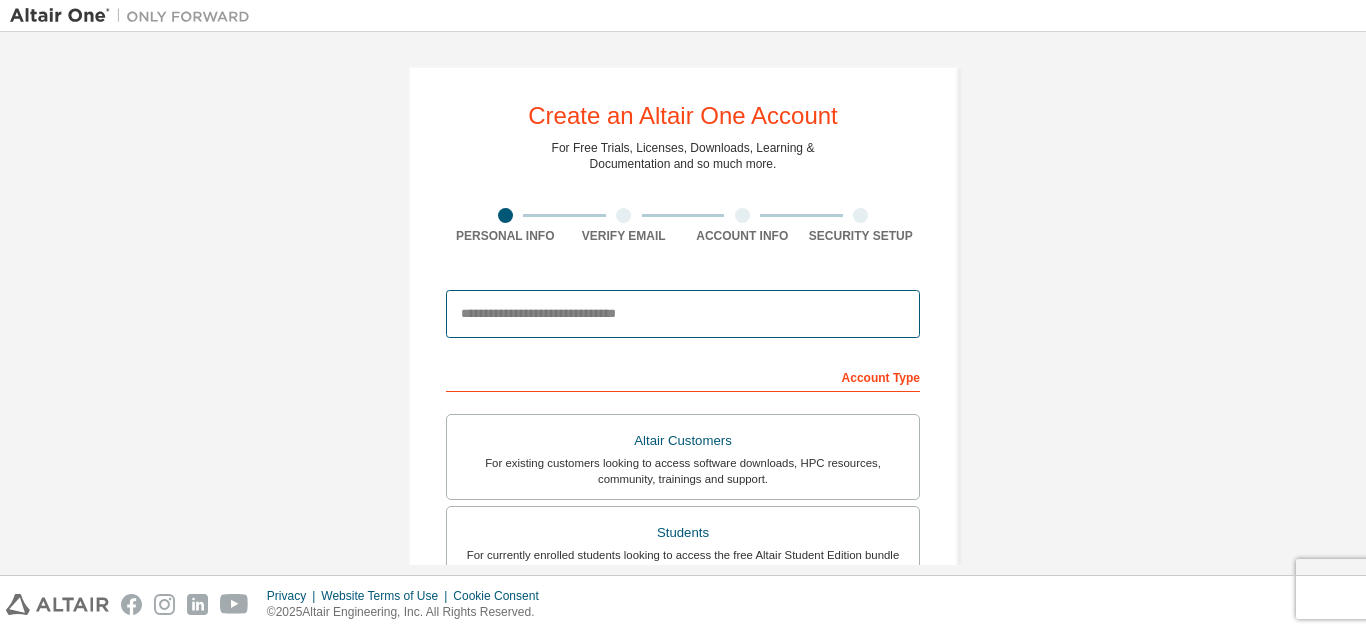 type on "**********" 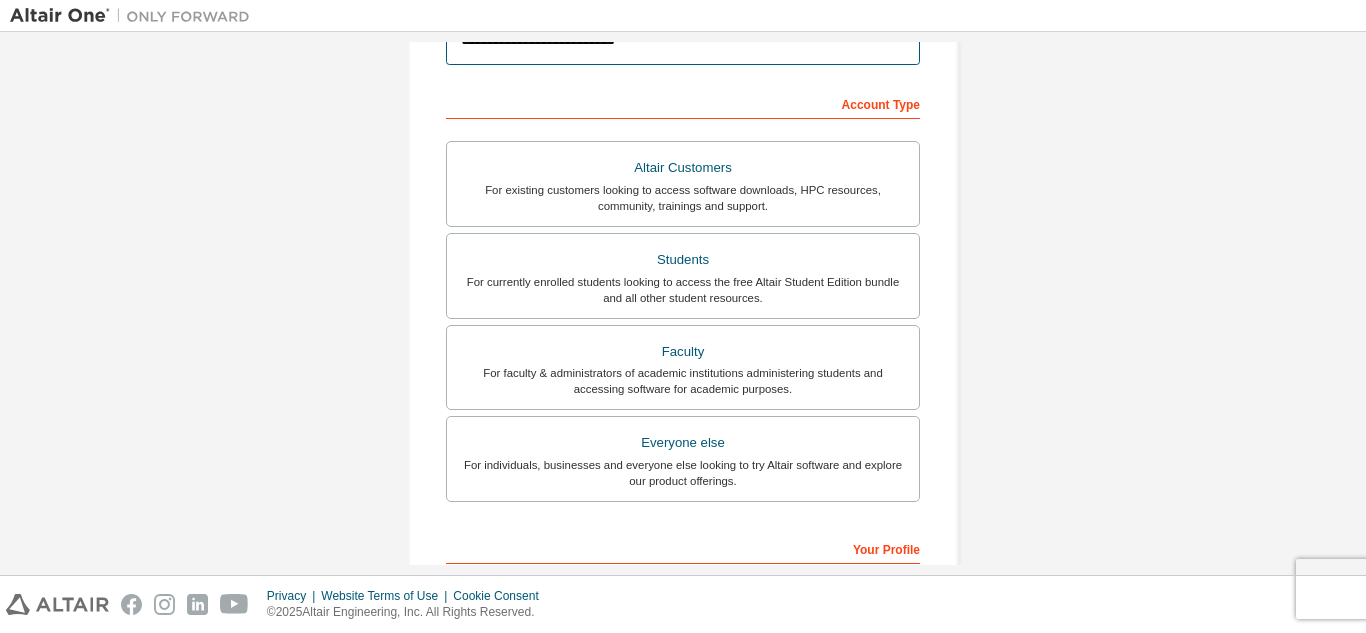 scroll, scrollTop: 269, scrollLeft: 0, axis: vertical 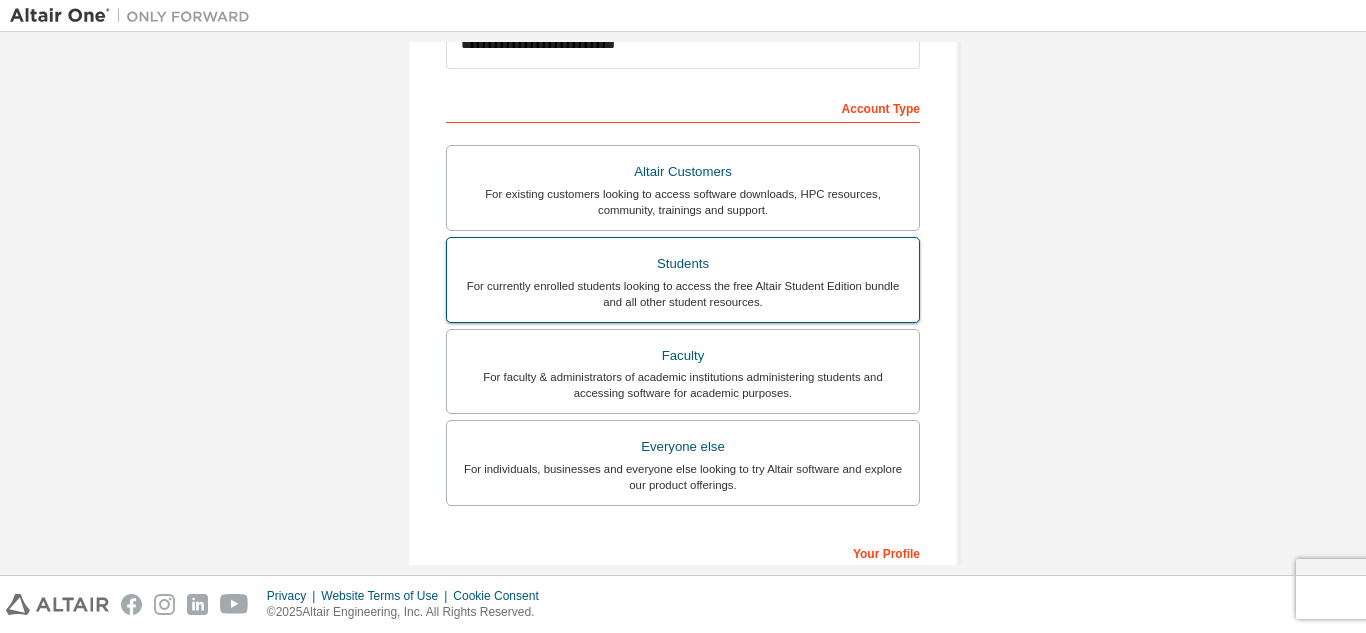 click on "Students" at bounding box center (683, 264) 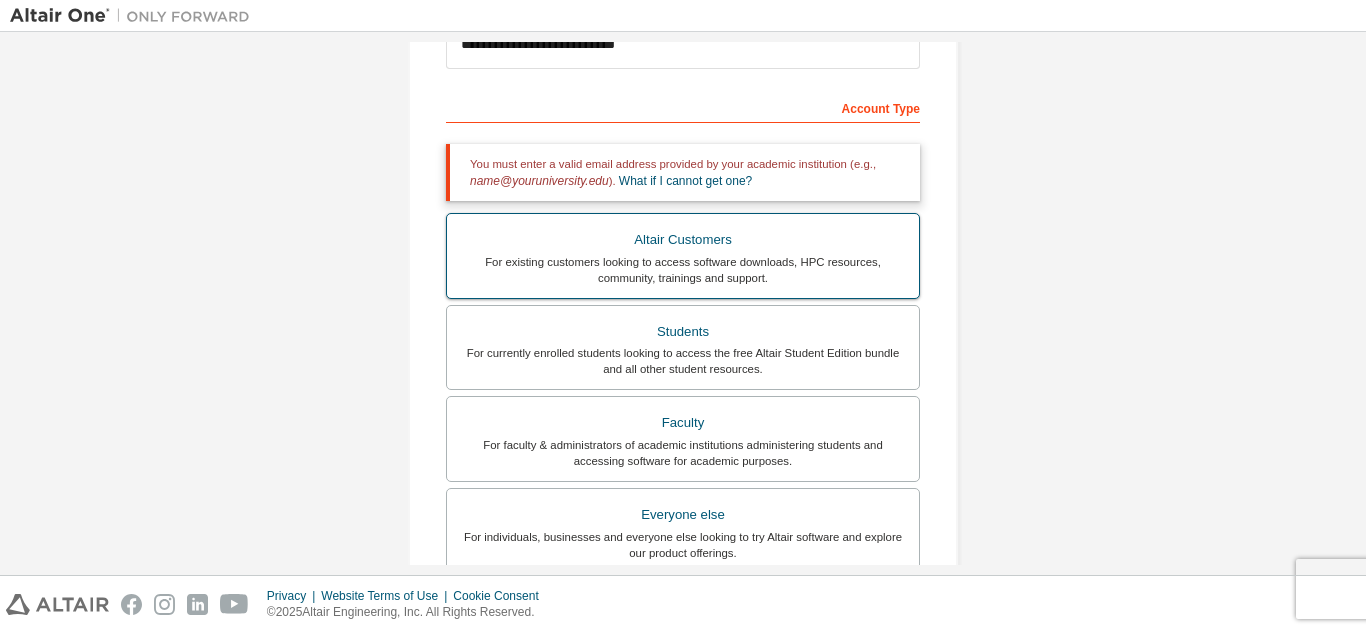 click on "For existing customers looking to access software downloads, HPC resources, community, trainings and support." at bounding box center (683, 270) 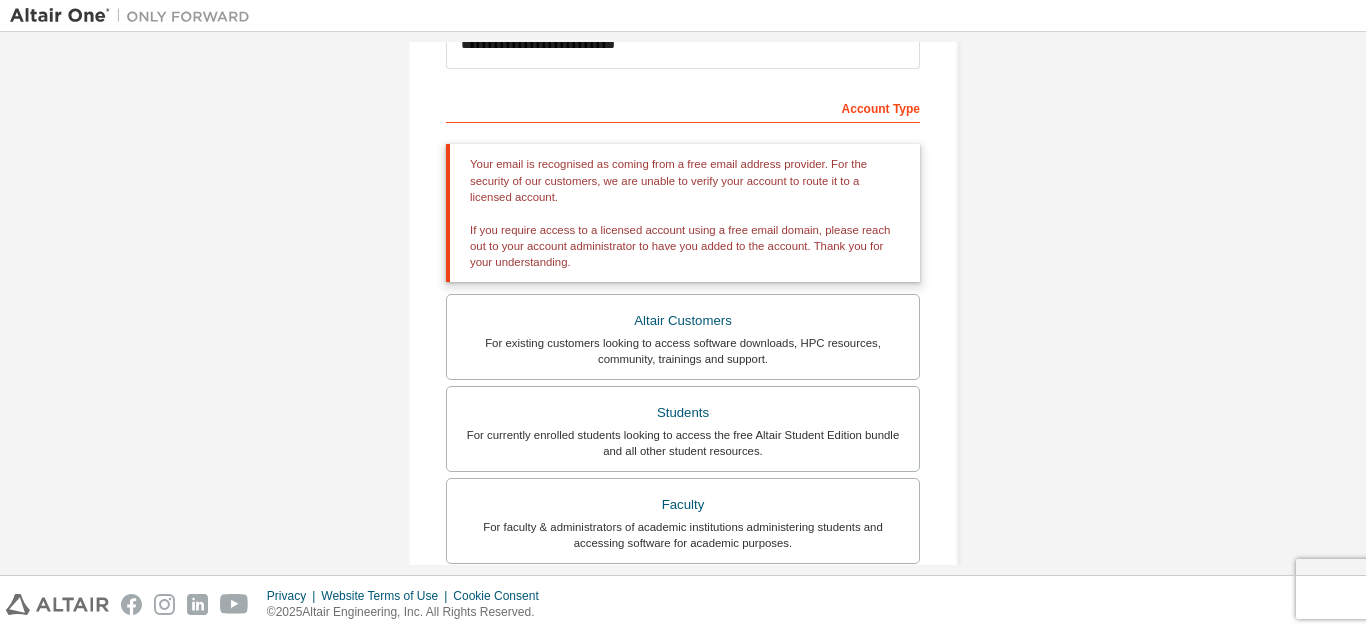 click on "**********" at bounding box center [683, 377] 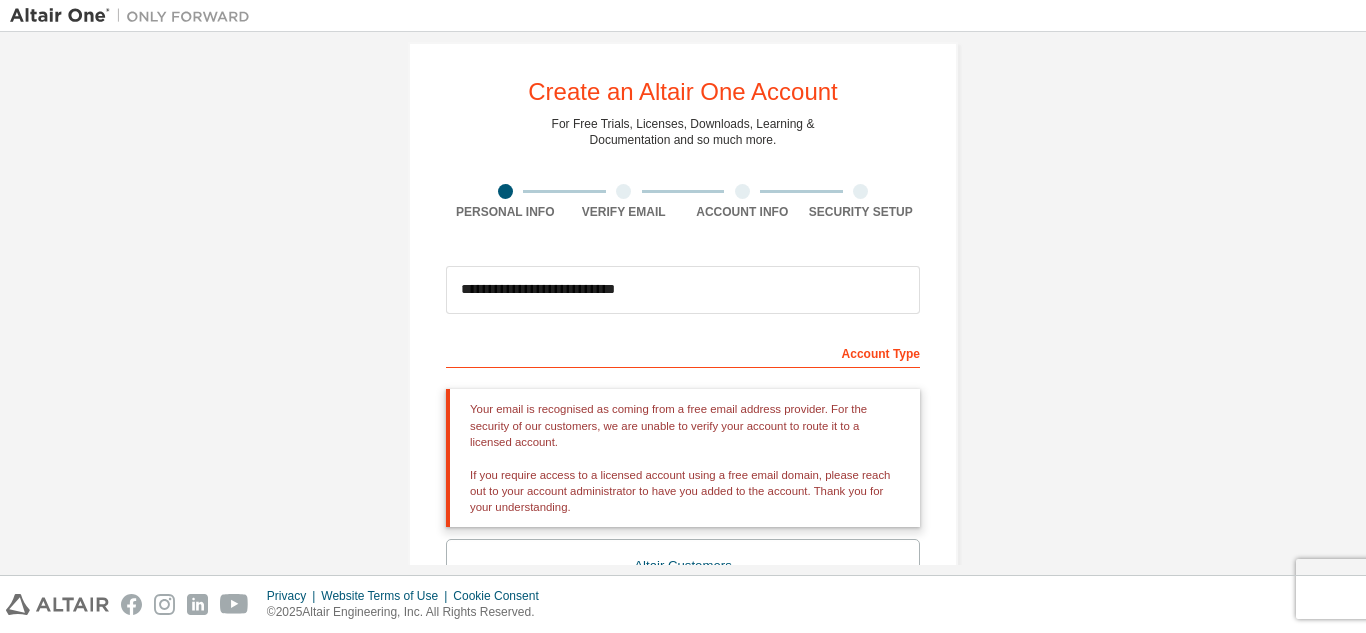 scroll, scrollTop: 14, scrollLeft: 0, axis: vertical 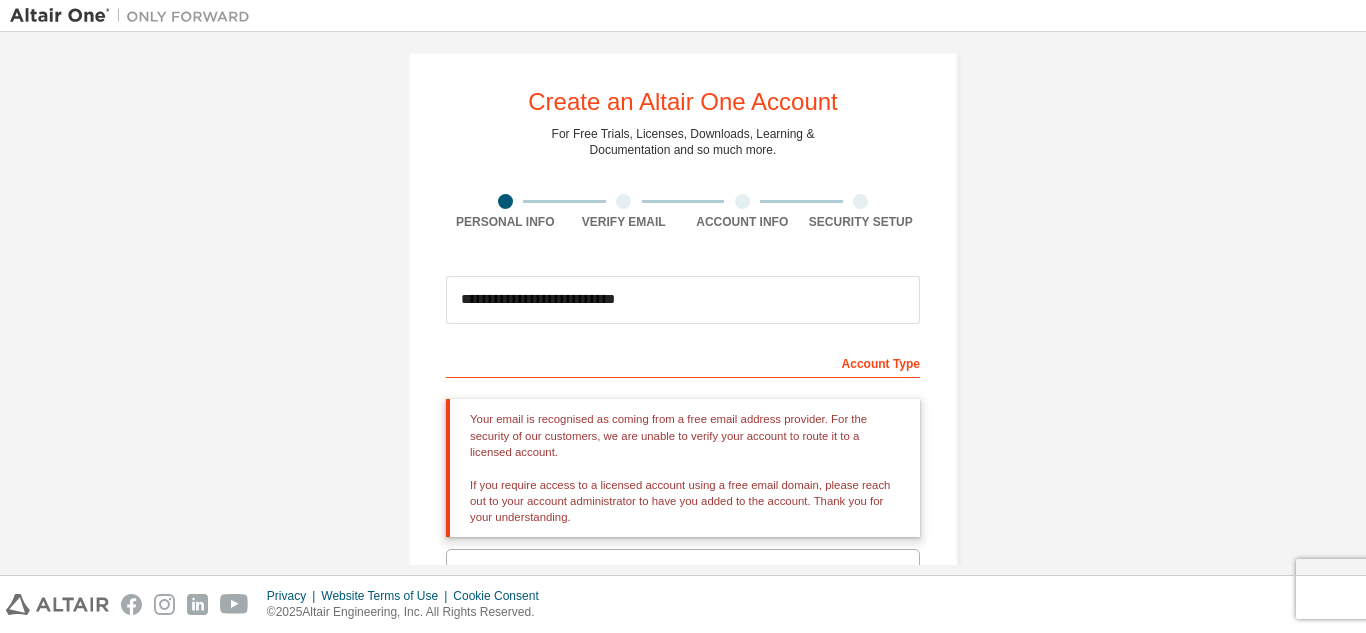 click on "Your email is recognised as coming from a free email address provider. For the security of our customers, we are unable to verify your account to route it to a licensed account. If you require access to a licensed account using a free email domain, please reach out to your account administrator to have you added to the account. Thank you for your understanding." at bounding box center [683, 468] 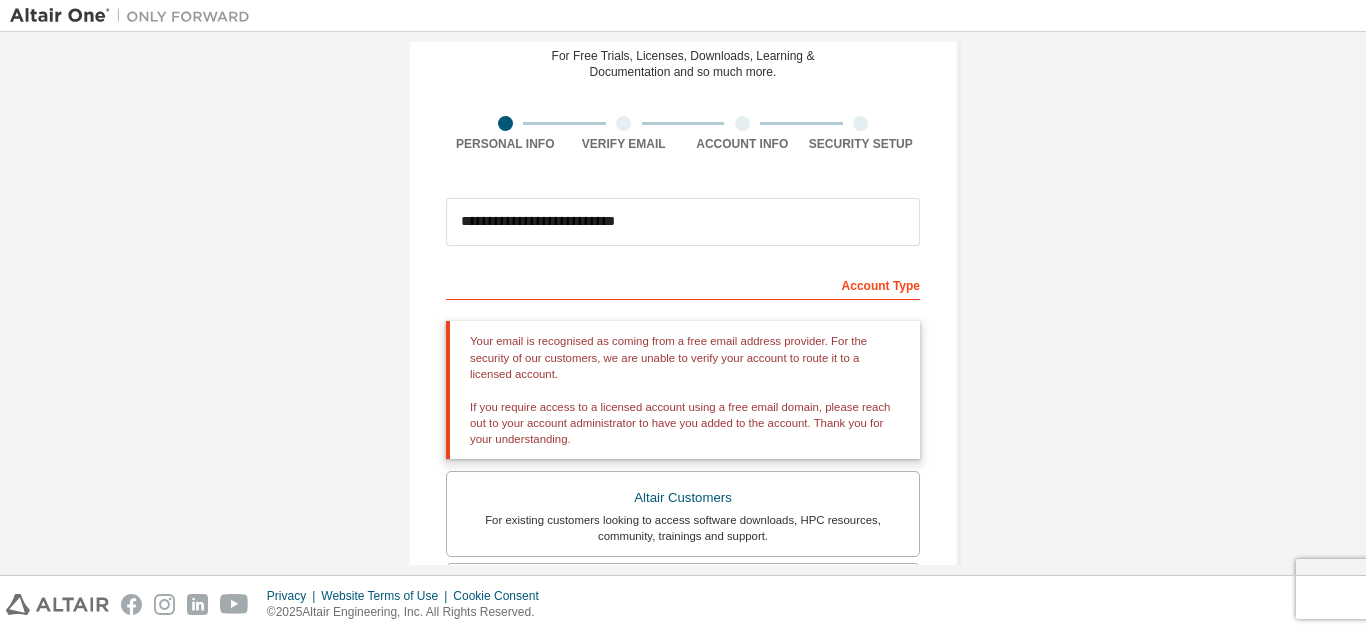 scroll, scrollTop: 0, scrollLeft: 0, axis: both 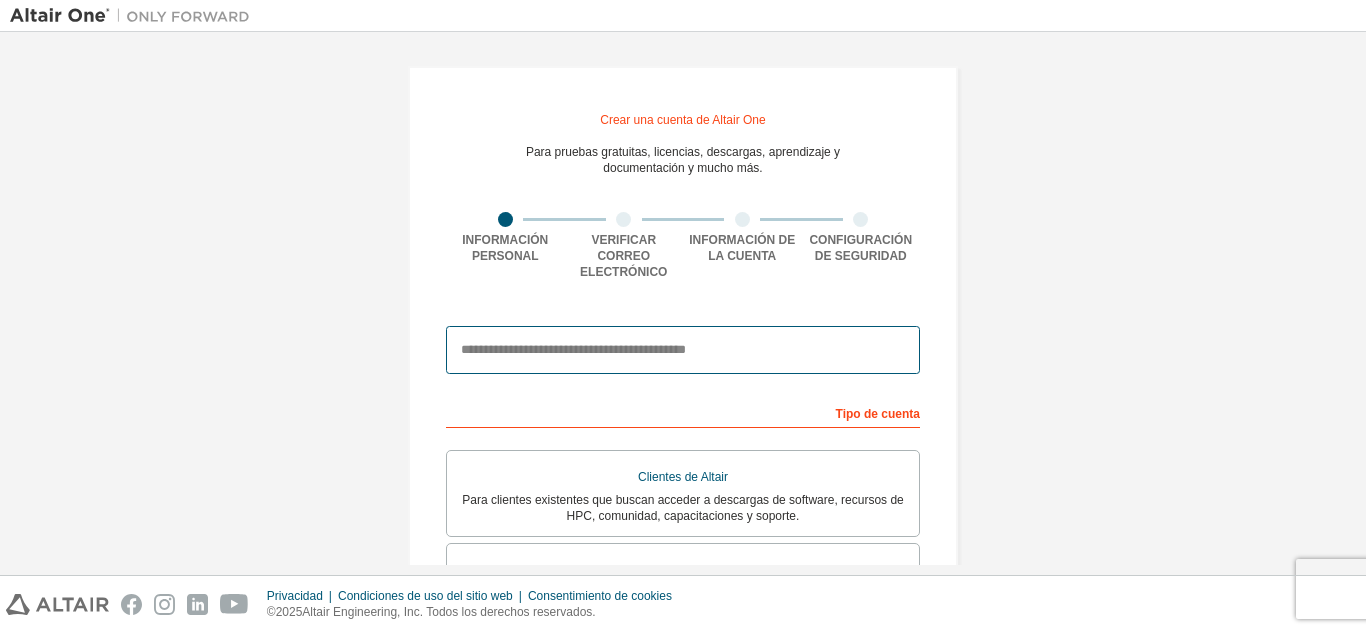 click at bounding box center [683, 350] 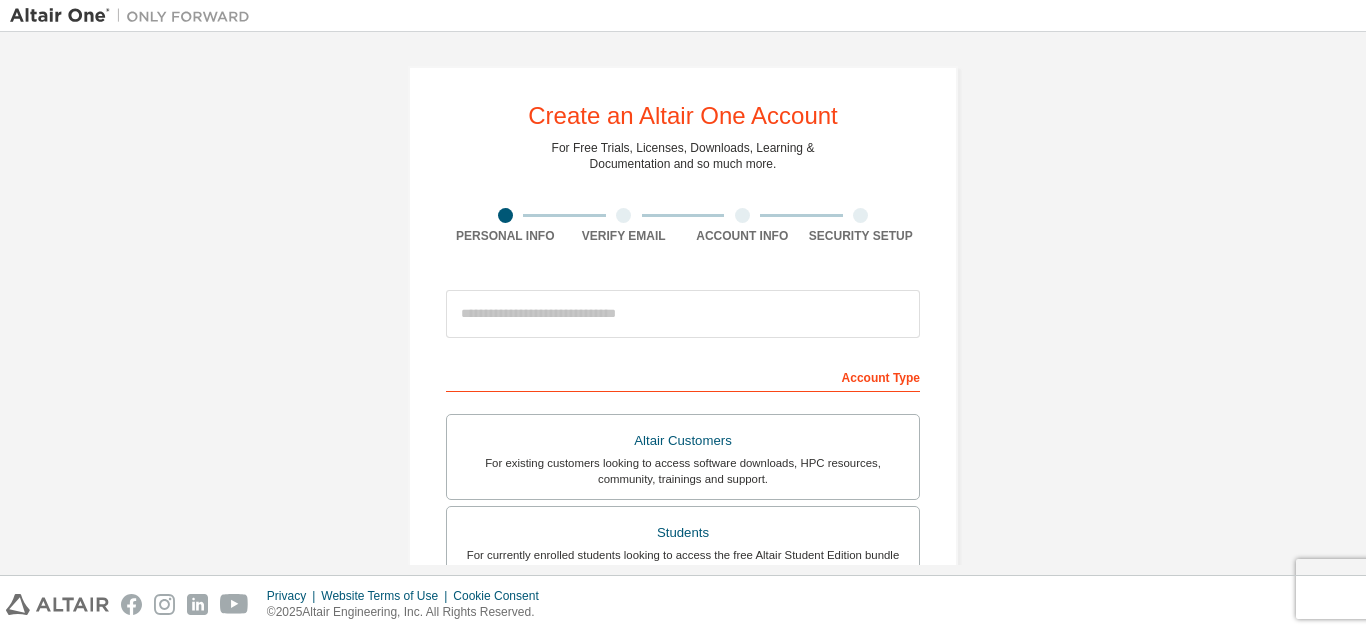 scroll, scrollTop: 0, scrollLeft: 0, axis: both 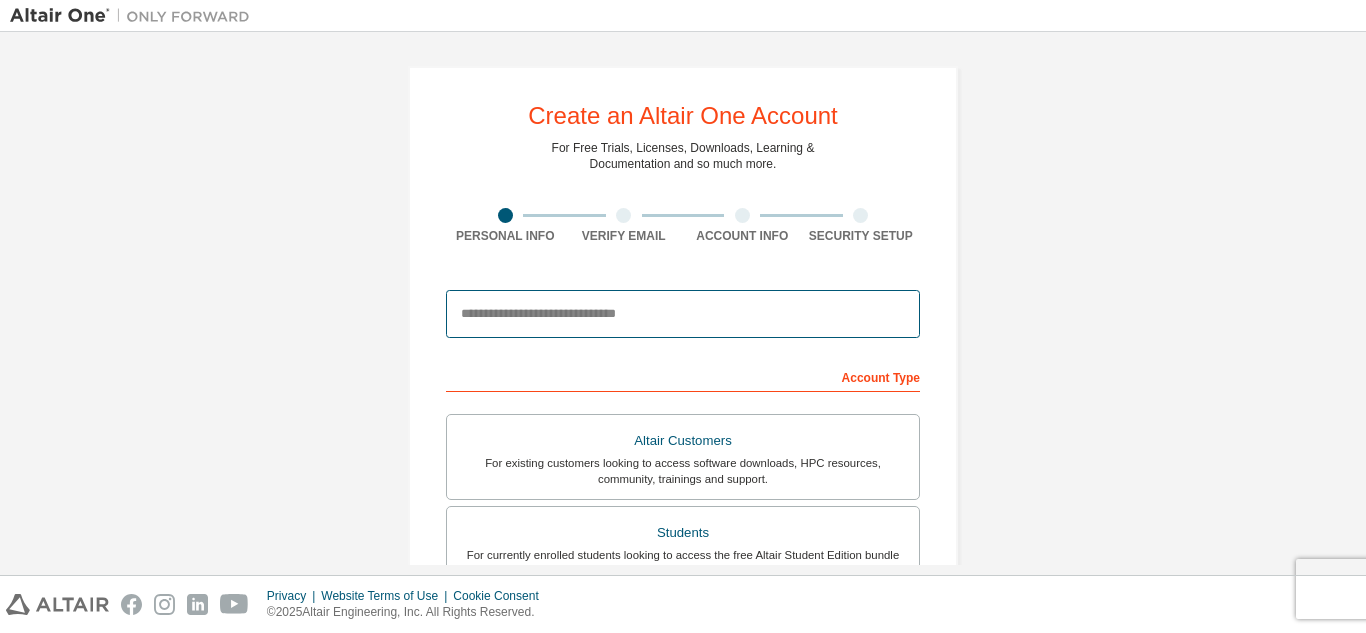 click at bounding box center [683, 314] 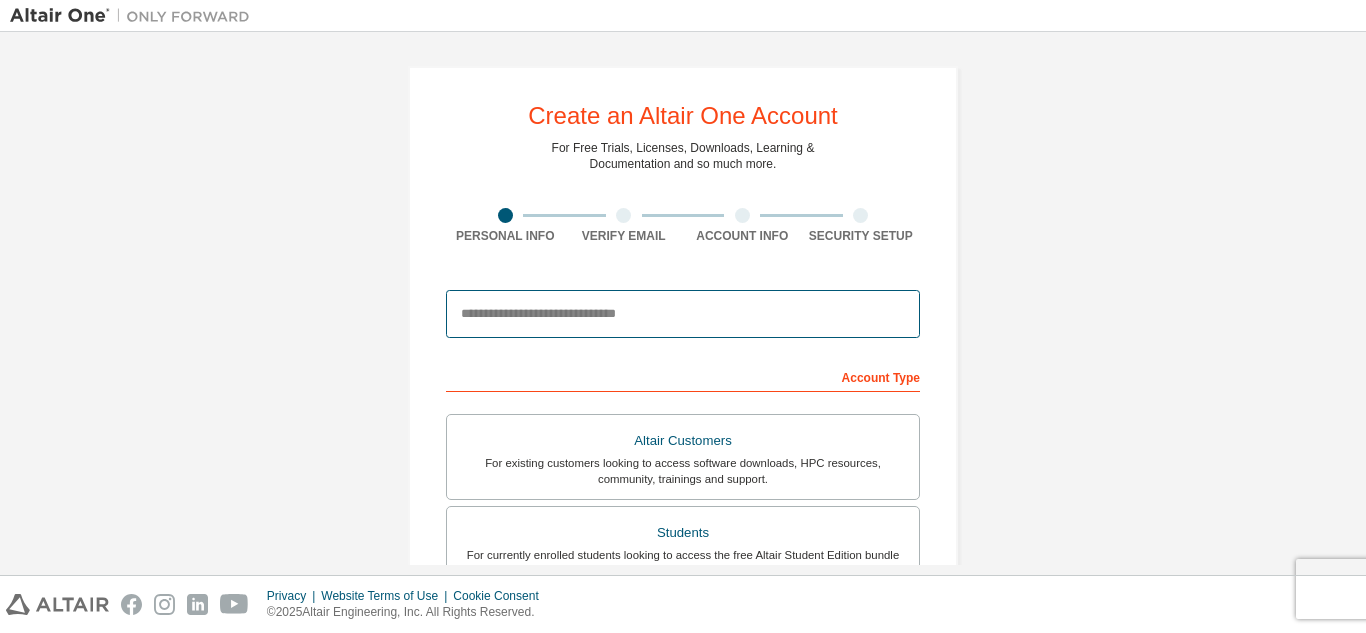 type on "**********" 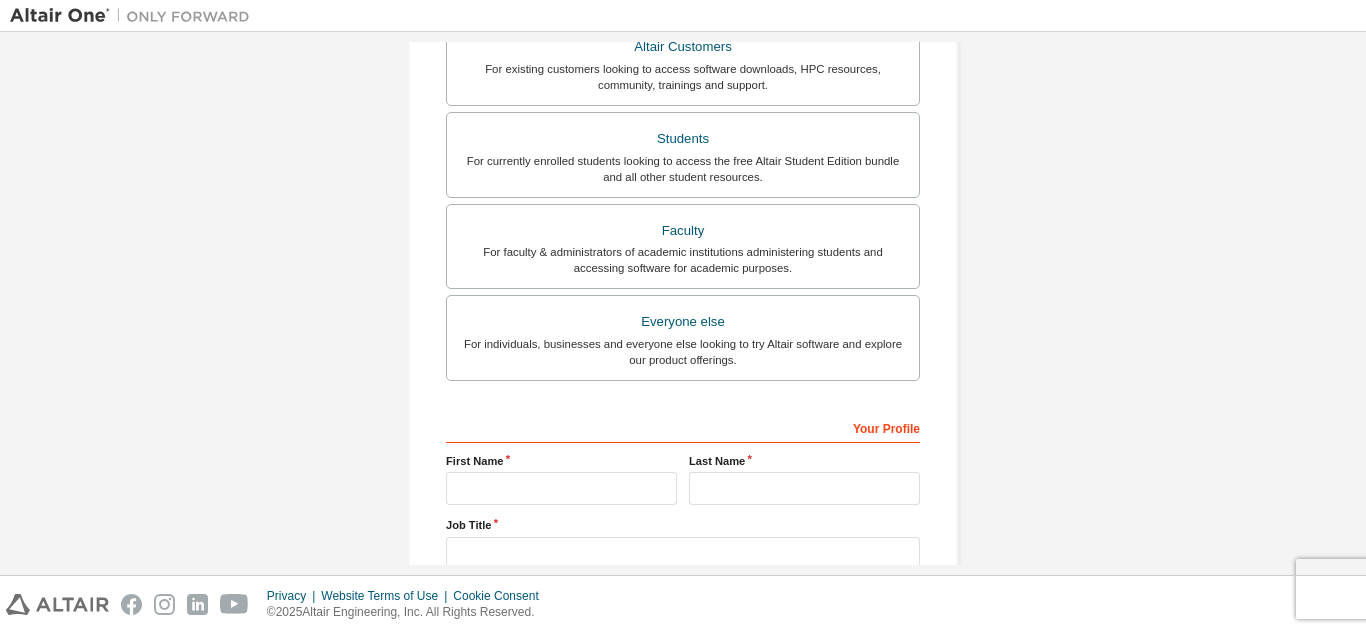 scroll, scrollTop: 398, scrollLeft: 0, axis: vertical 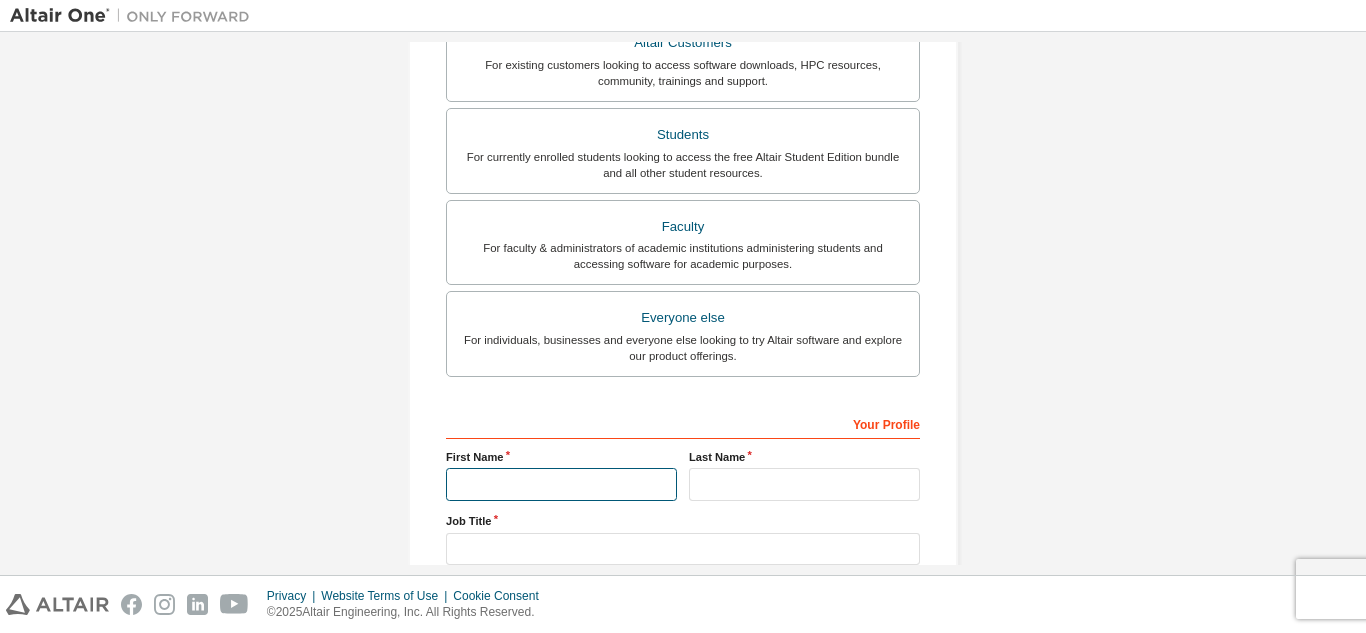 click at bounding box center [561, 484] 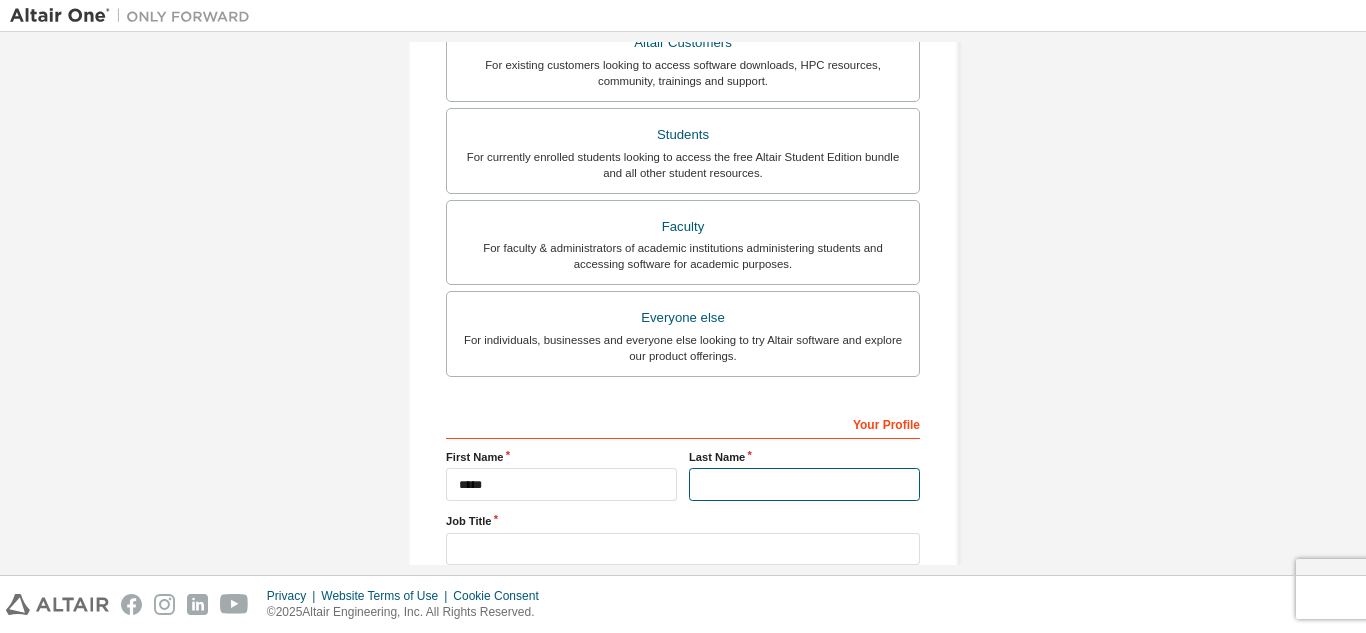 type on "*****" 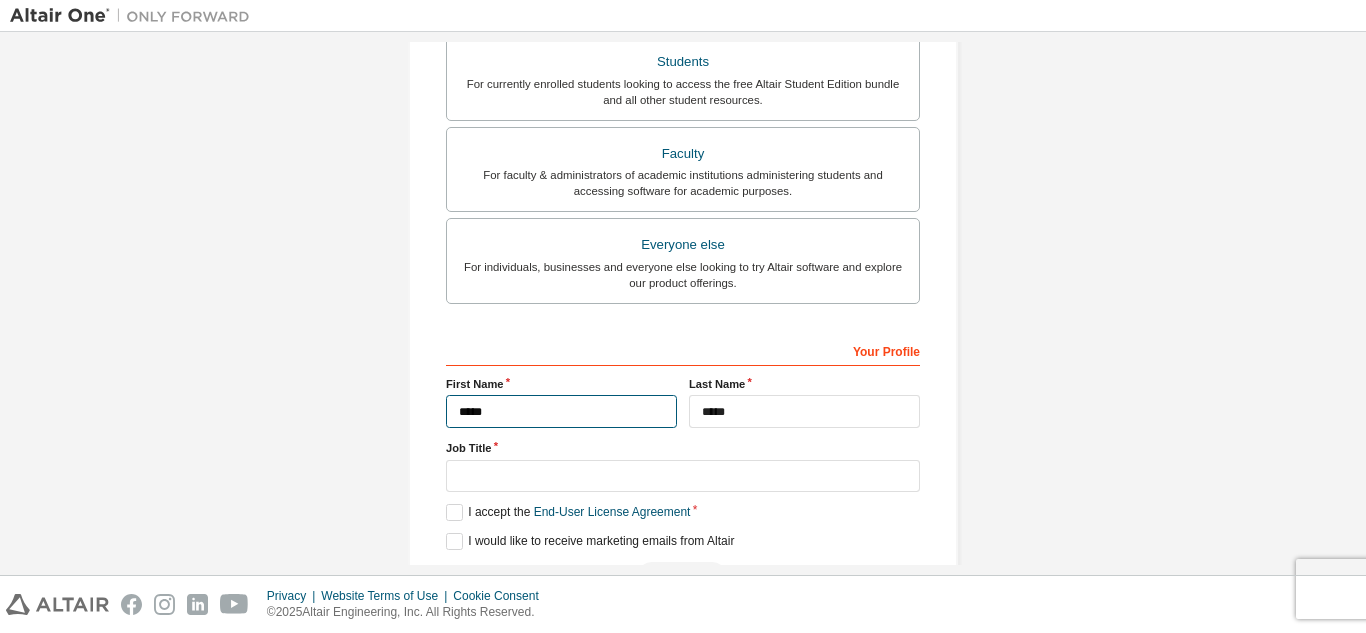 scroll, scrollTop: 477, scrollLeft: 0, axis: vertical 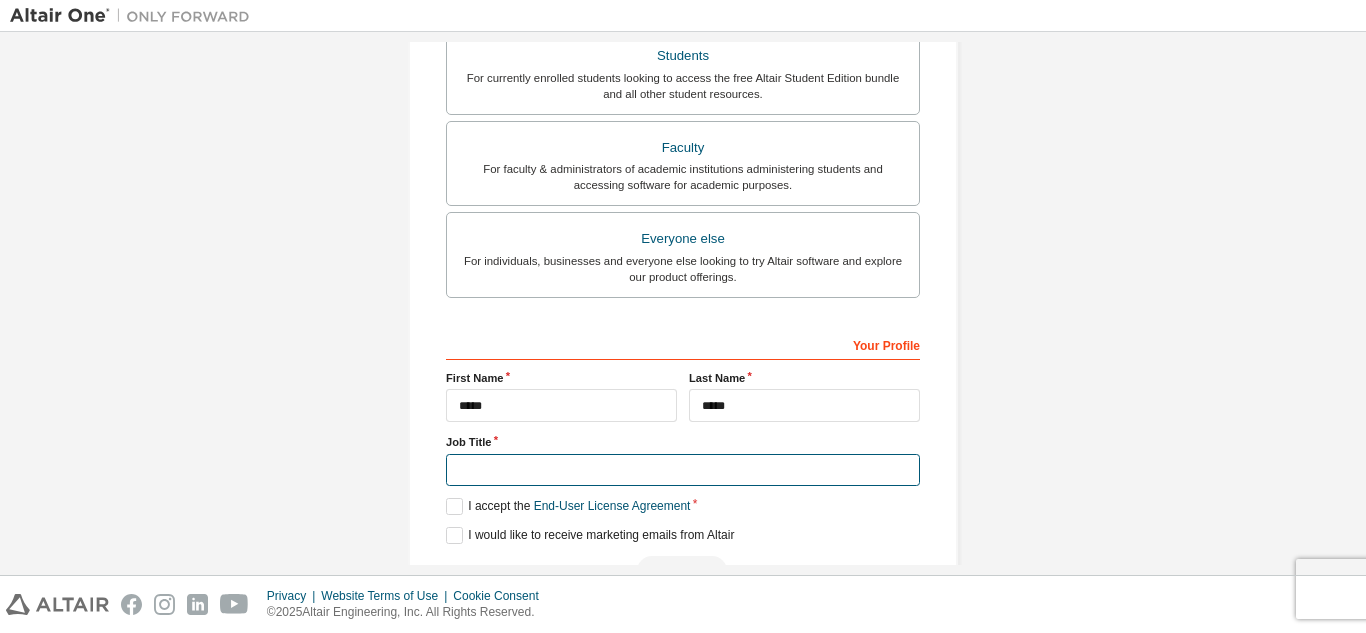 click at bounding box center (683, 470) 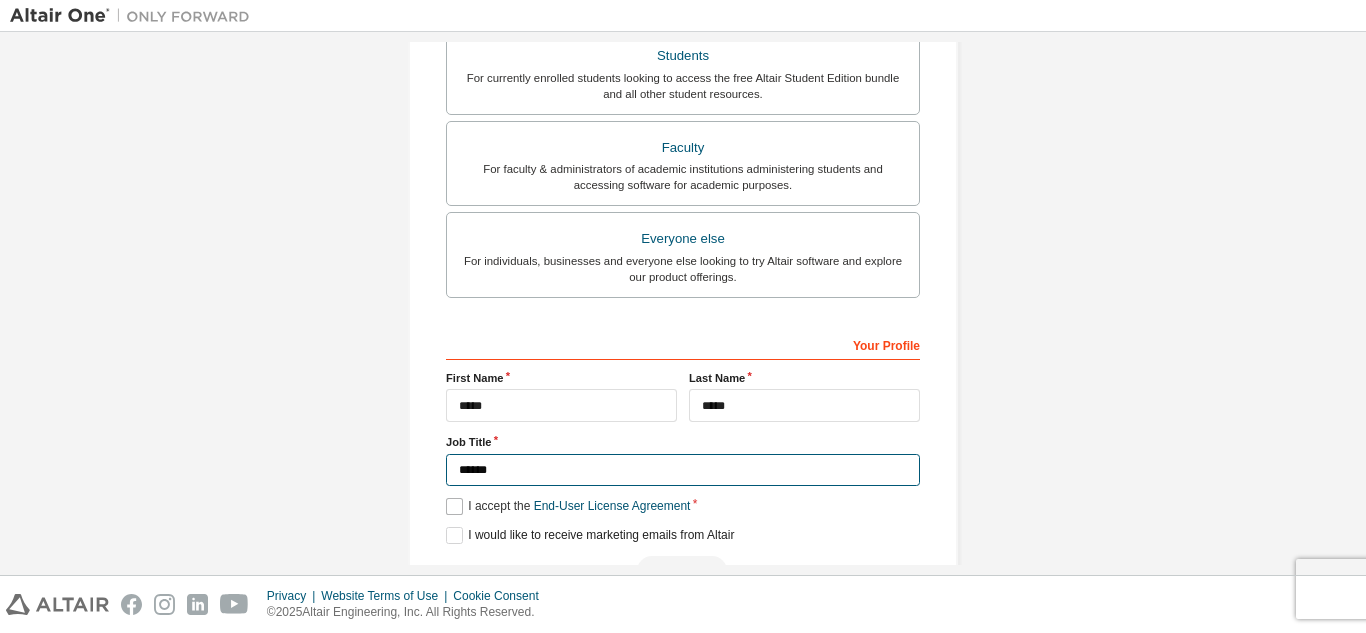 type on "******" 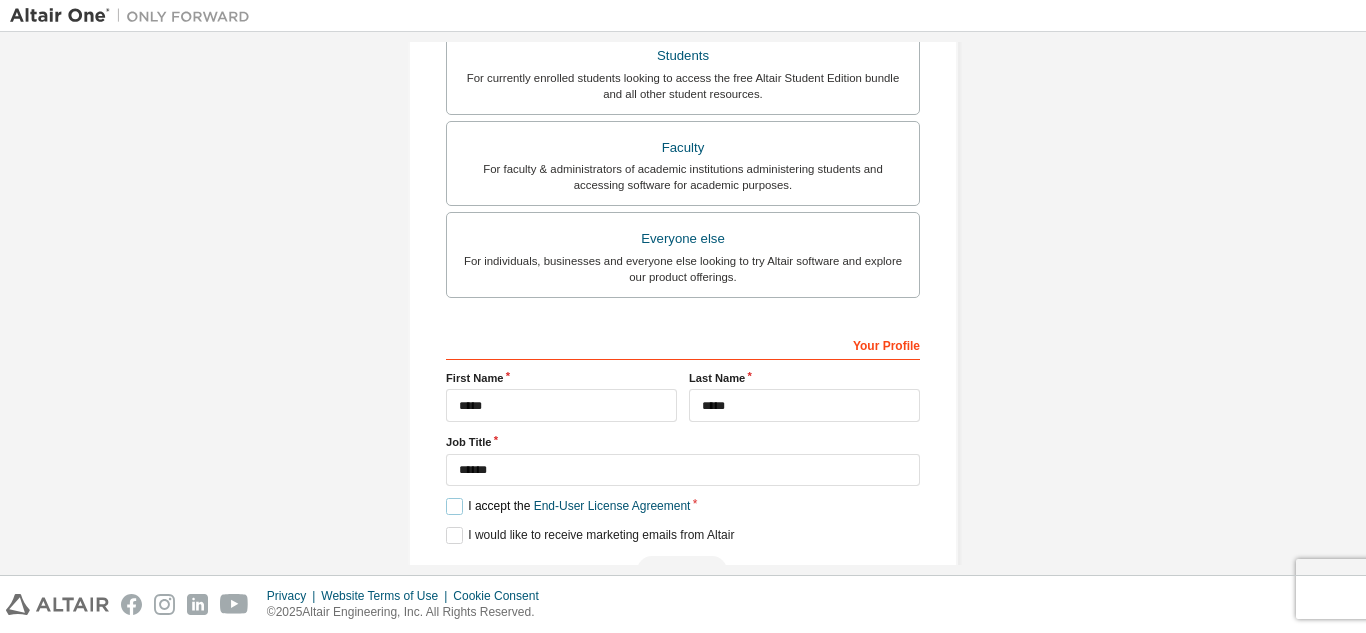 click on "I accept the    End-User License Agreement" at bounding box center (568, 506) 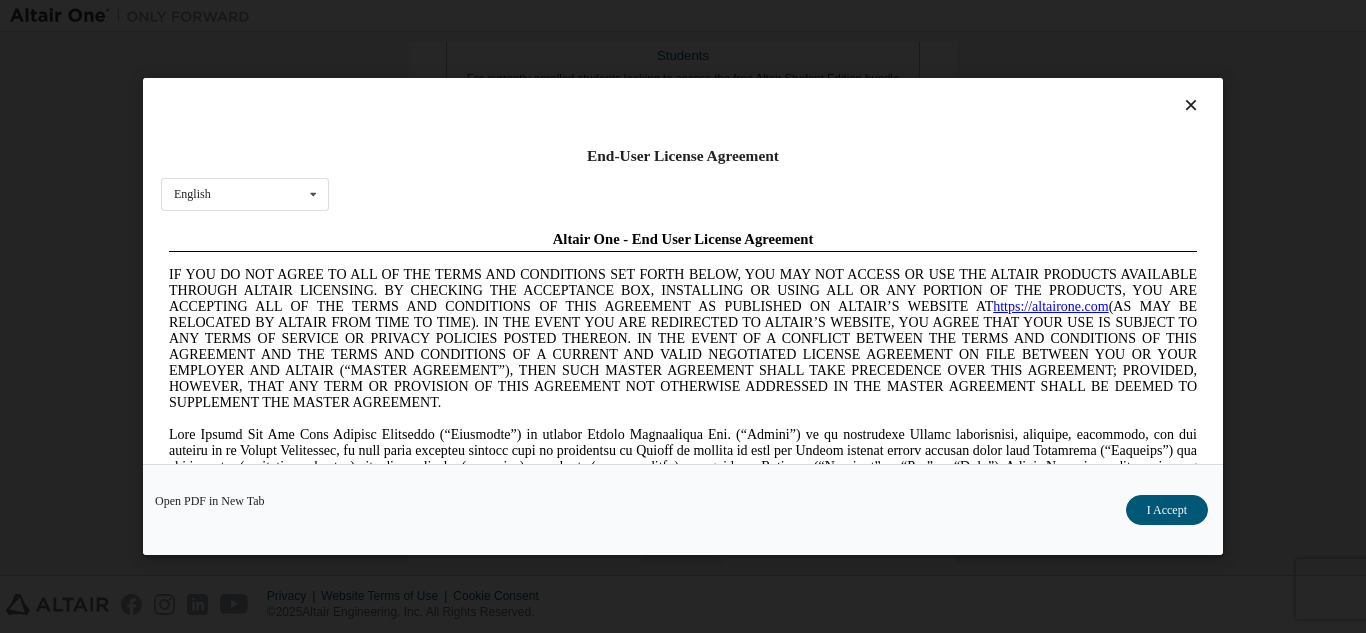 scroll, scrollTop: 0, scrollLeft: 0, axis: both 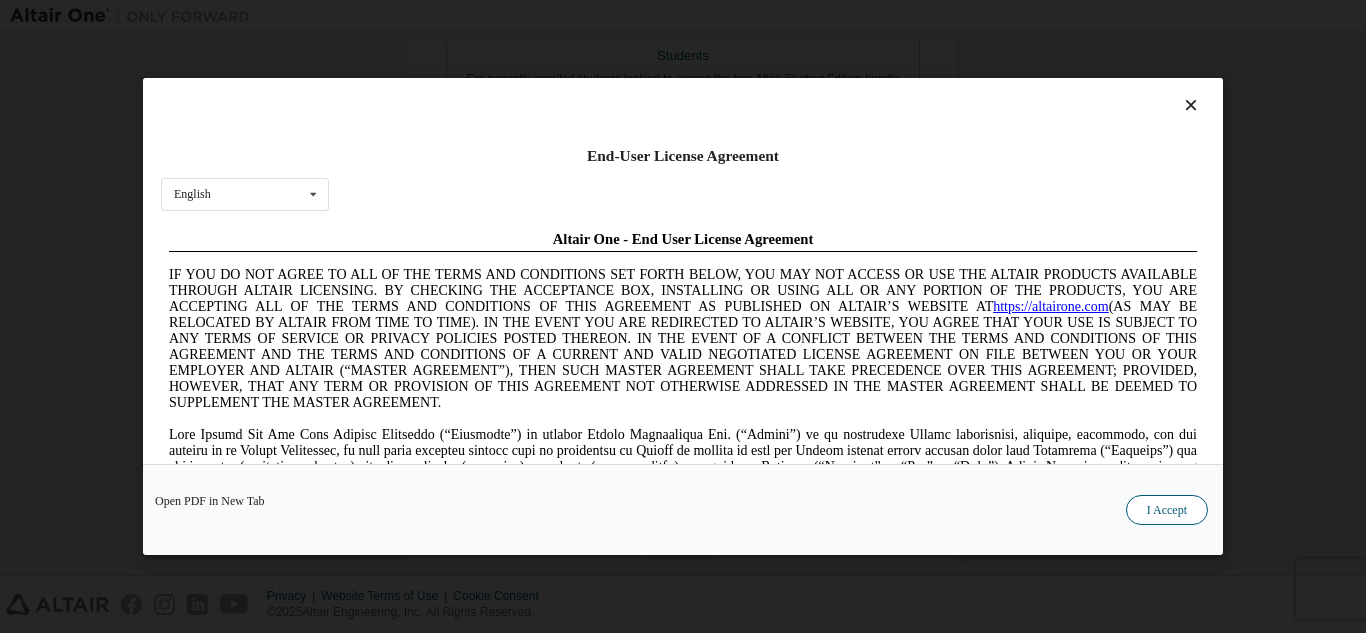 click on "I Accept" at bounding box center [1167, 510] 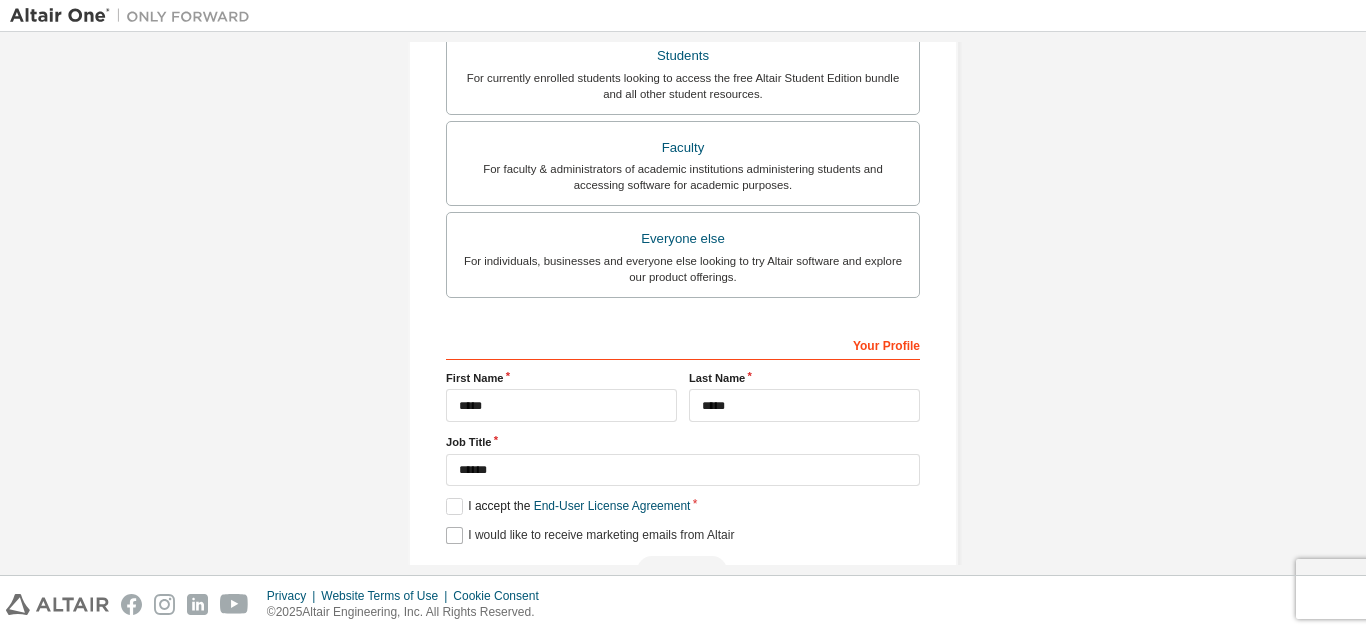 drag, startPoint x: 437, startPoint y: 530, endPoint x: 449, endPoint y: 534, distance: 12.649111 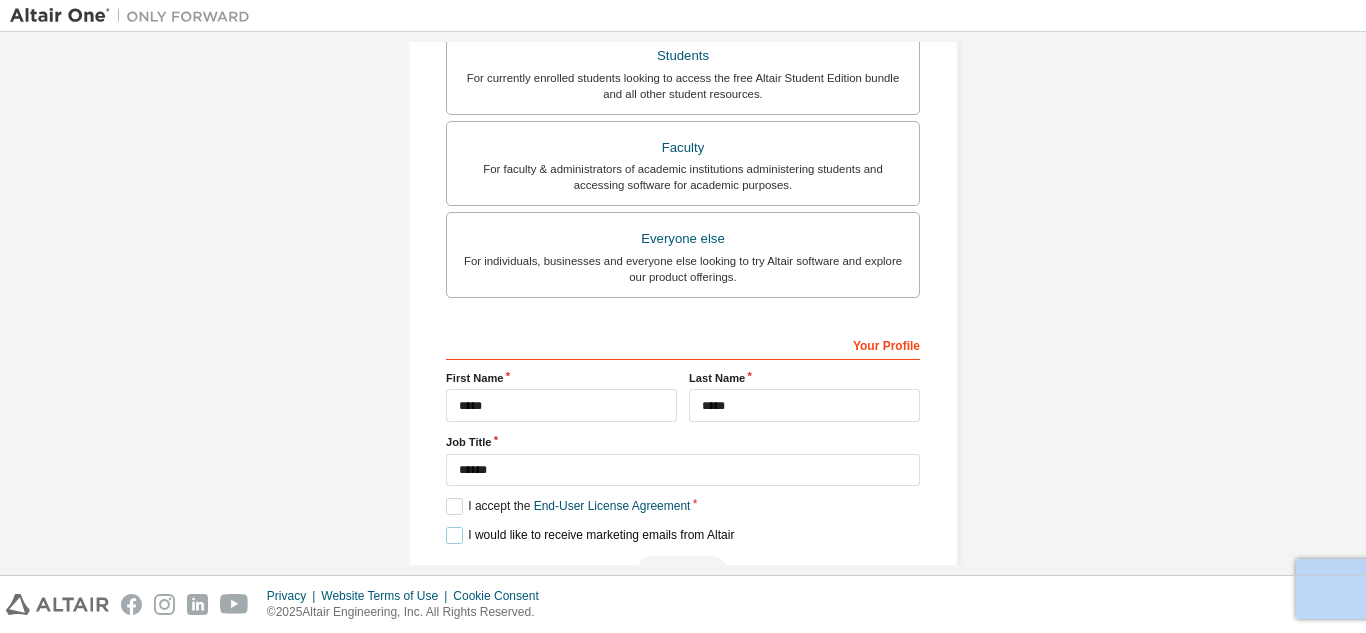 click on "I would like to receive marketing emails from Altair" at bounding box center [590, 535] 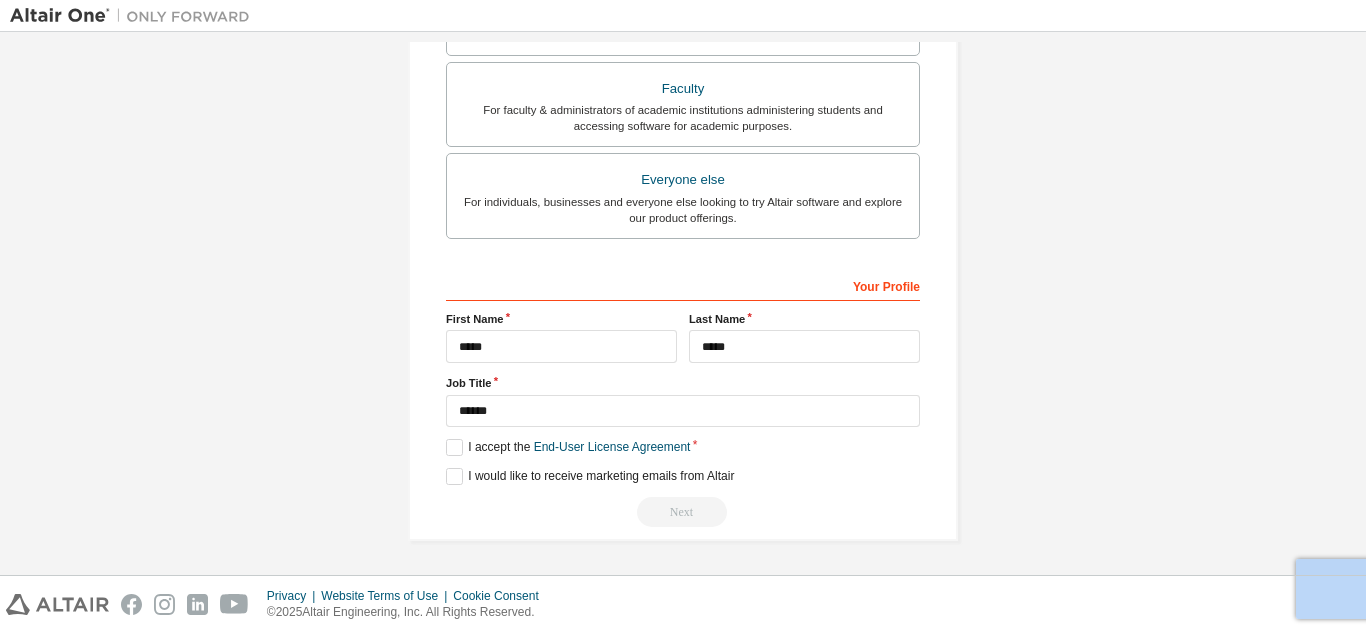 click on "Next" at bounding box center [683, 512] 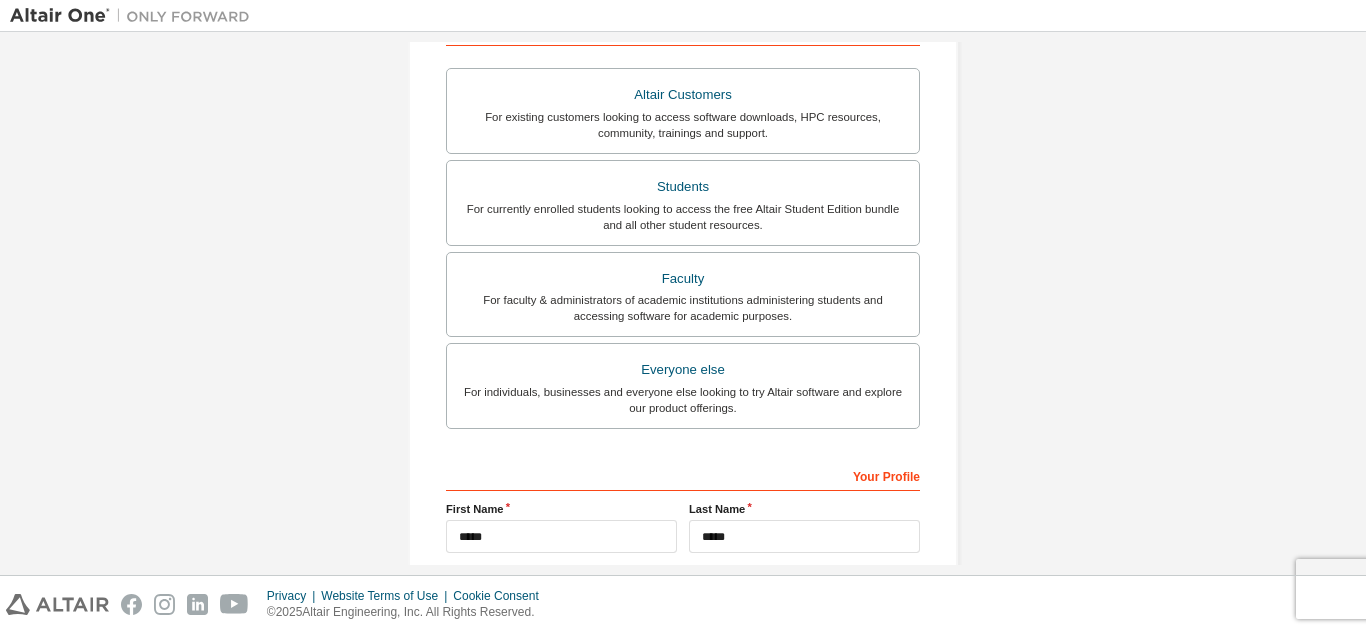 scroll, scrollTop: 267, scrollLeft: 0, axis: vertical 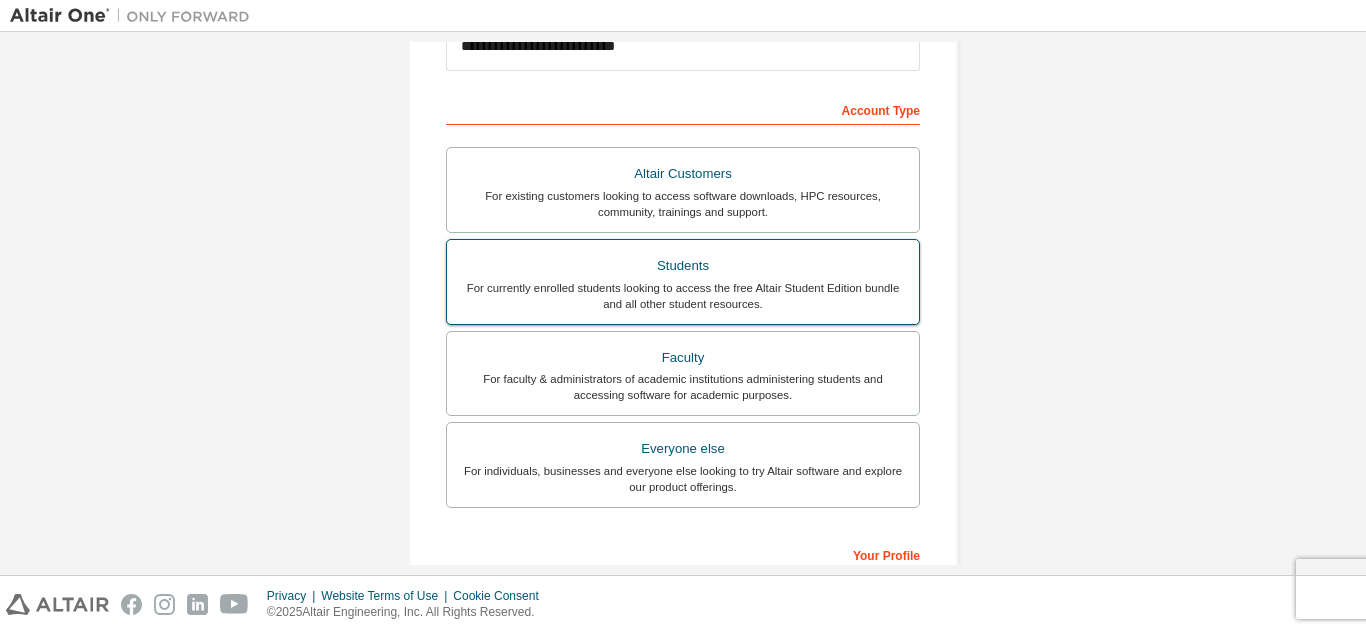 click on "For currently enrolled students looking to access the free Altair Student Edition bundle and all other student resources." at bounding box center [683, 296] 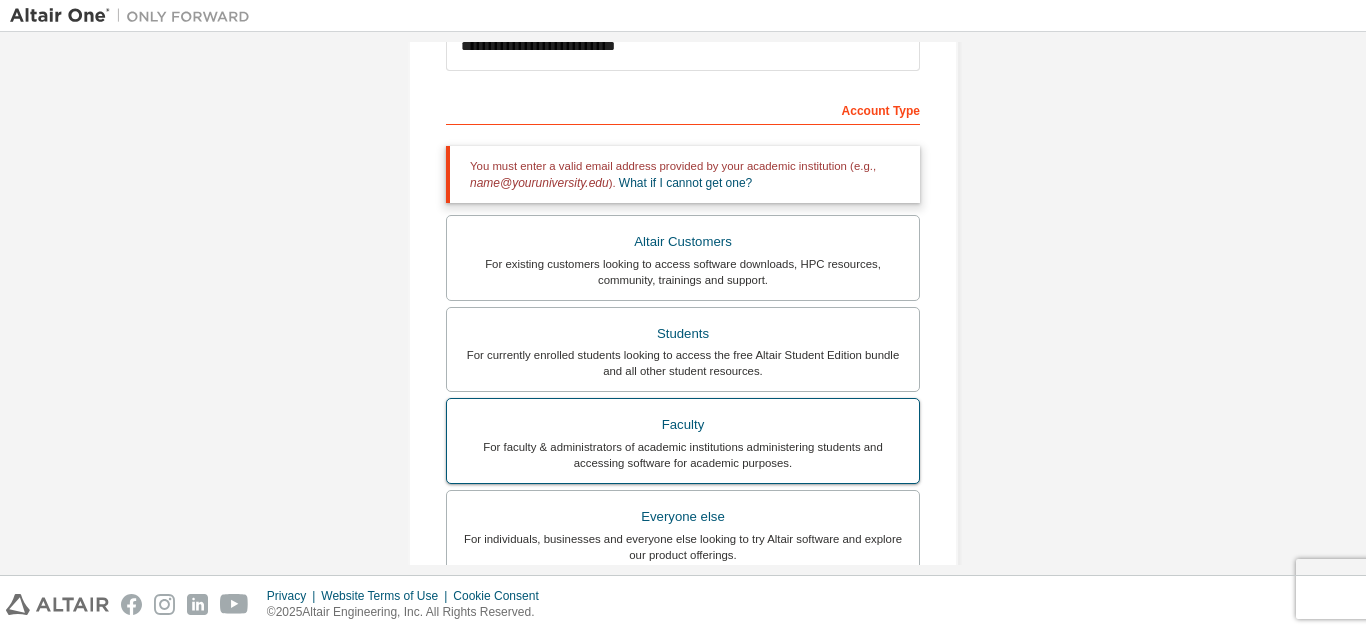 click on "For faculty & administrators of academic institutions administering students and accessing software for academic purposes." at bounding box center (683, 455) 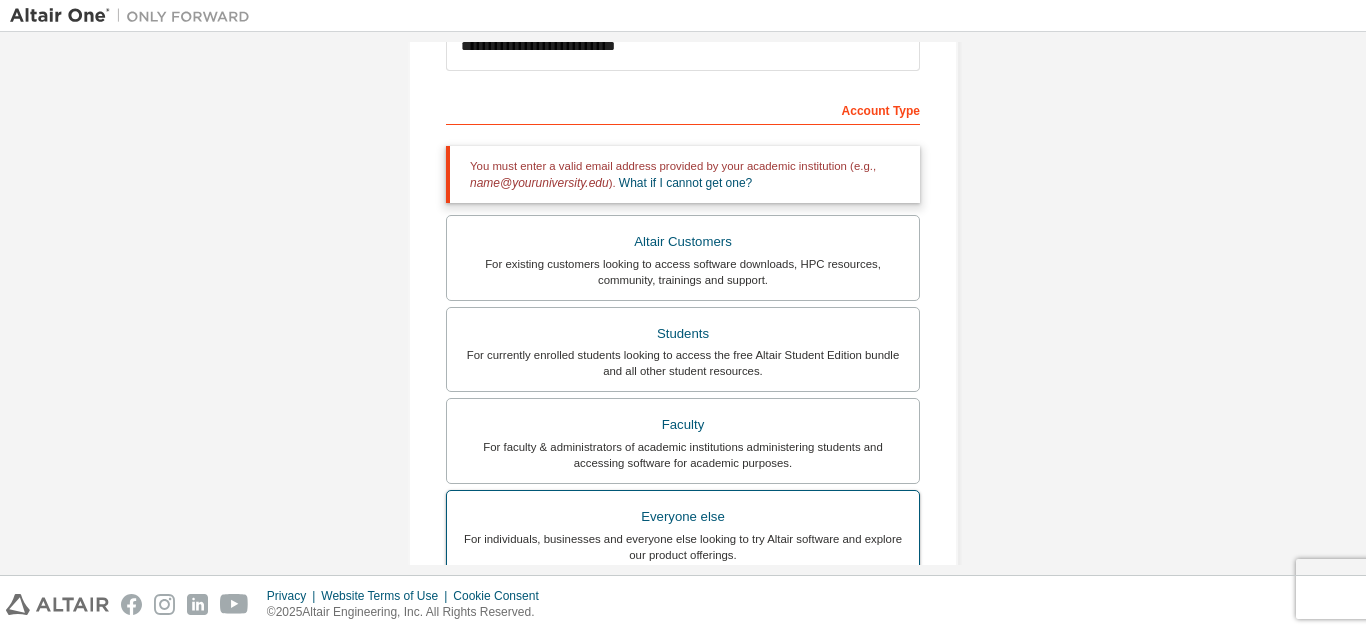 click on "Everyone else" at bounding box center (683, 517) 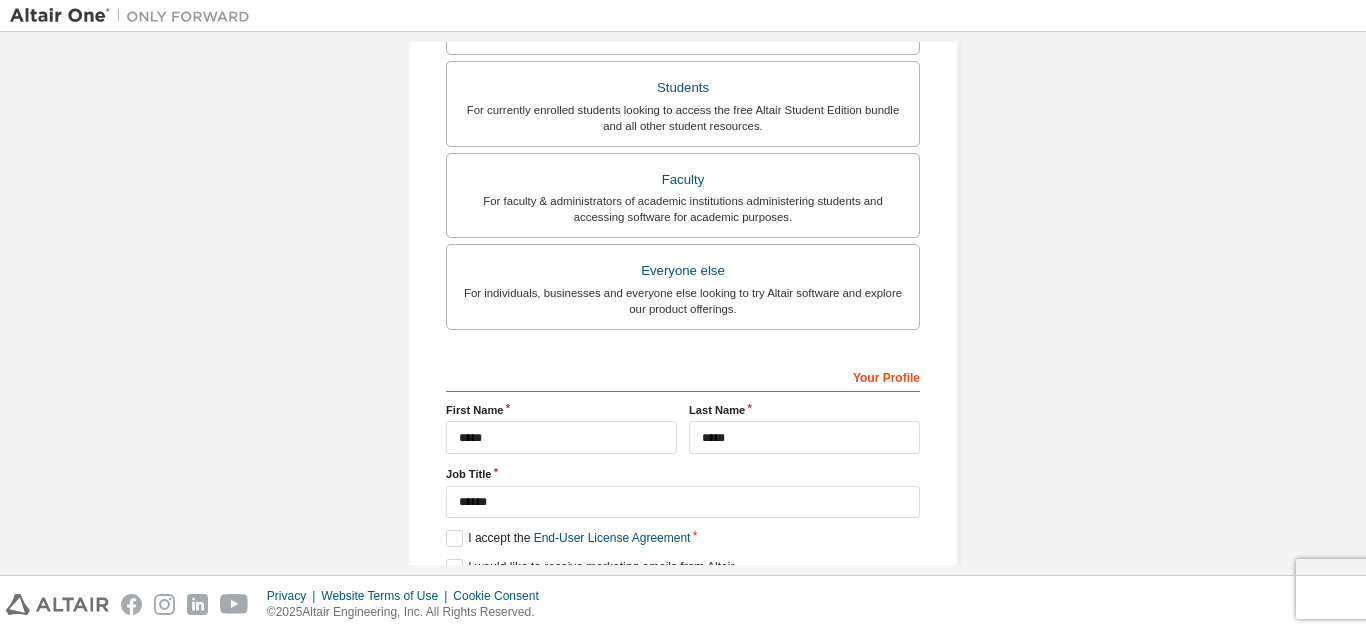 scroll, scrollTop: 536, scrollLeft: 0, axis: vertical 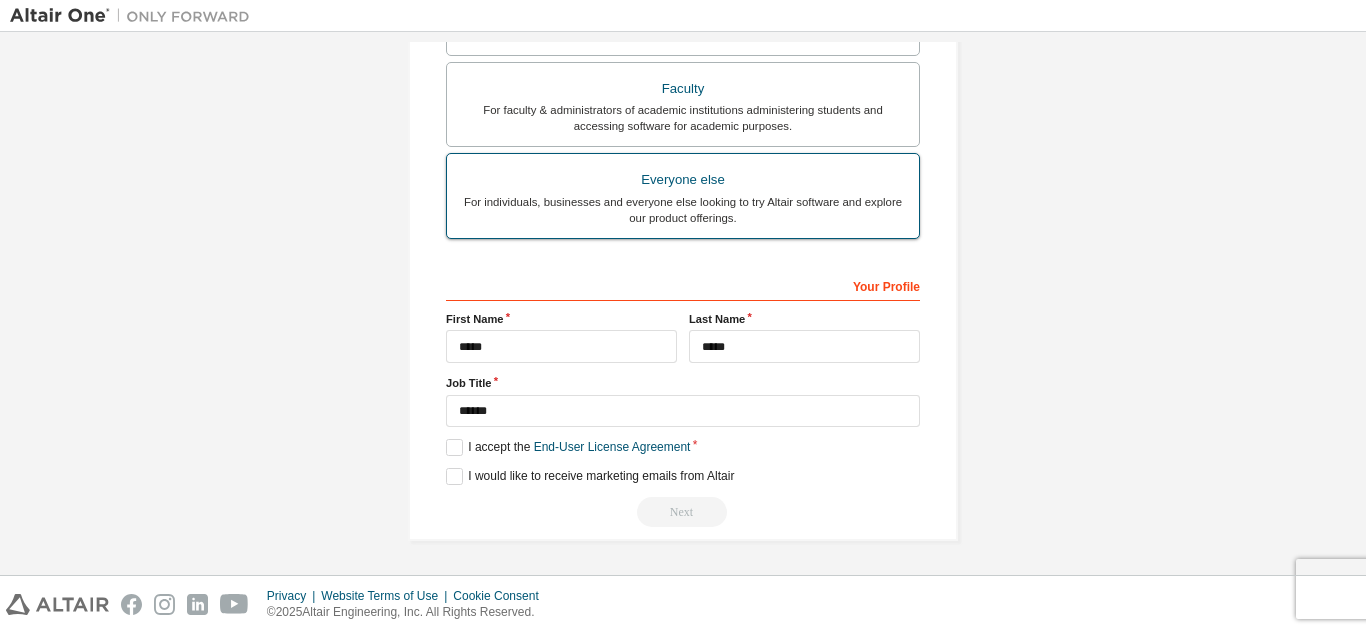click on "For individuals, businesses and everyone else looking to try Altair software and explore our product offerings." at bounding box center [683, 210] 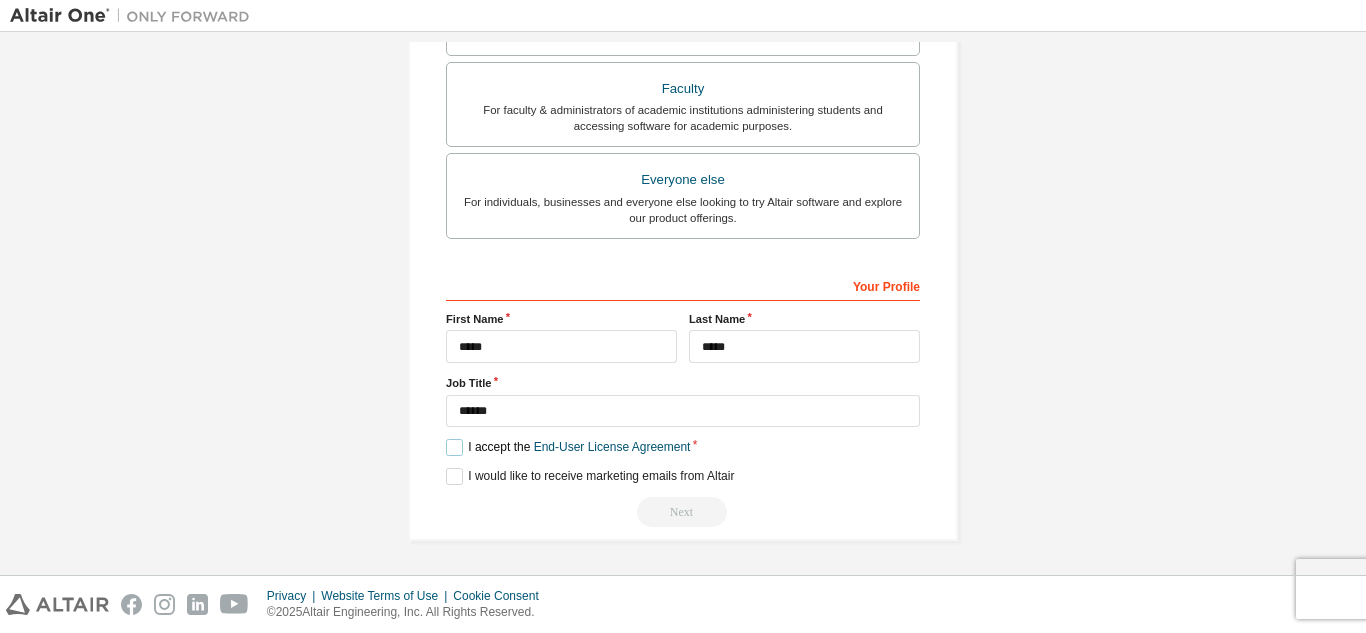 click on "I accept the    End-User License Agreement" at bounding box center (568, 447) 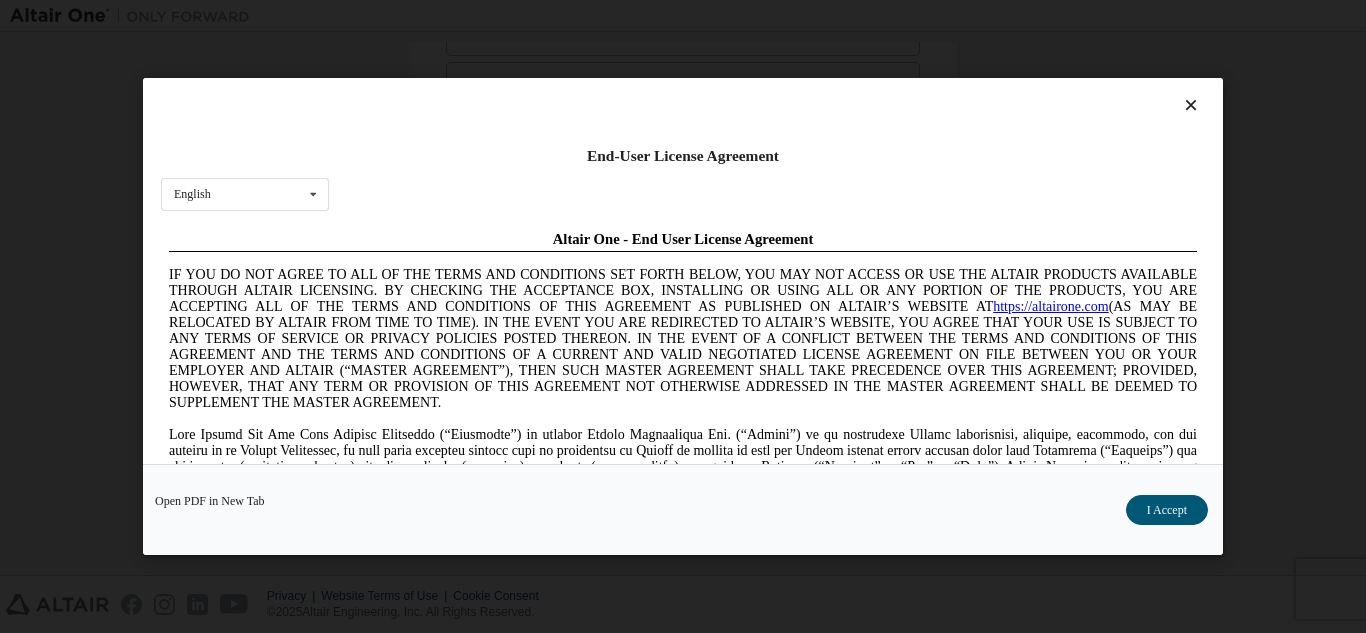 scroll, scrollTop: 0, scrollLeft: 0, axis: both 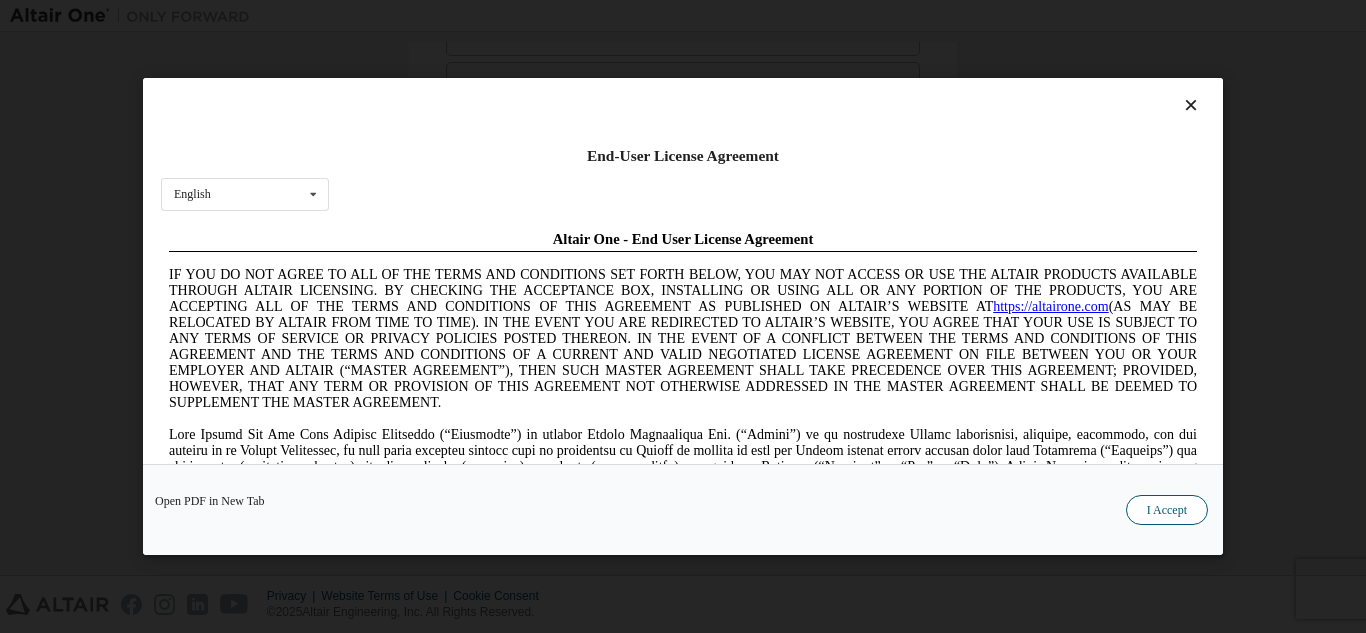 click on "I Accept" at bounding box center [1167, 510] 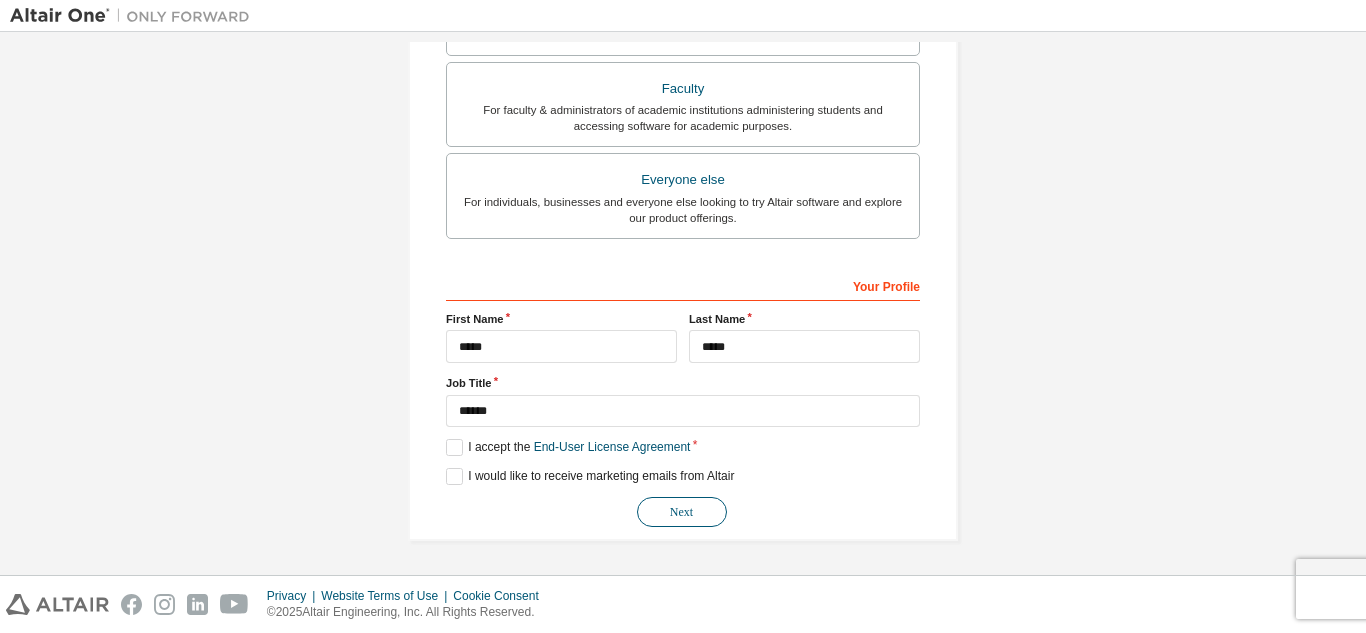 click on "Next" at bounding box center (682, 512) 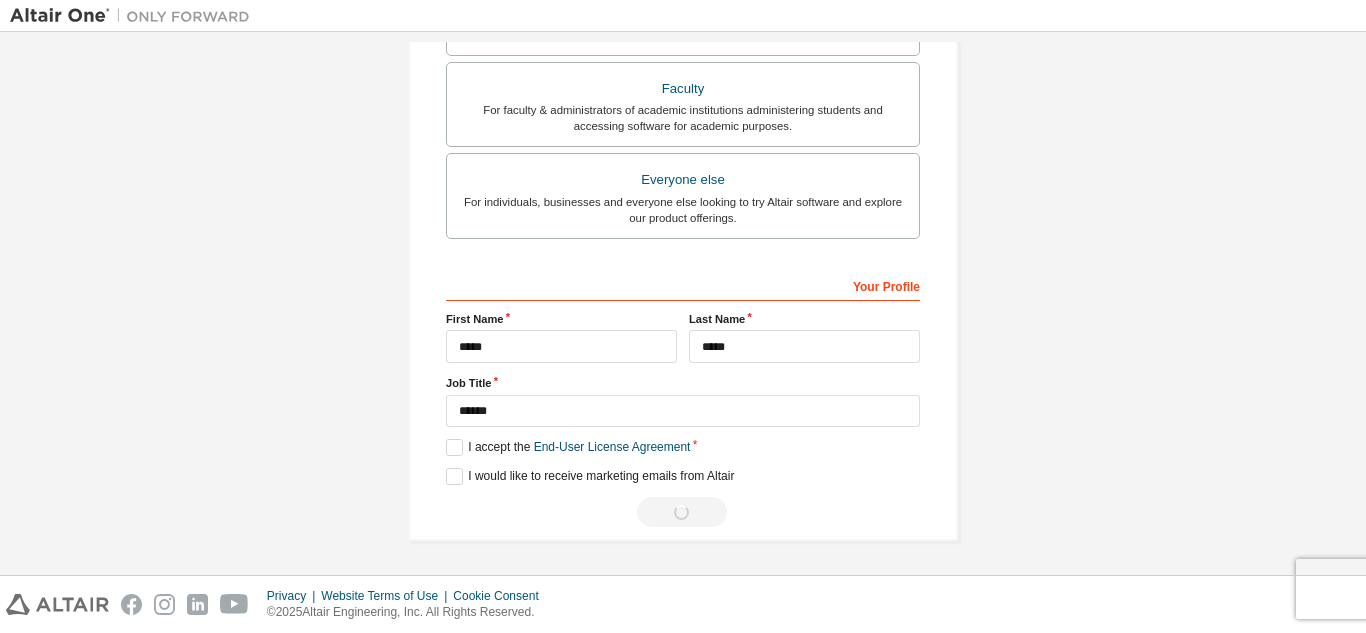 scroll, scrollTop: 0, scrollLeft: 0, axis: both 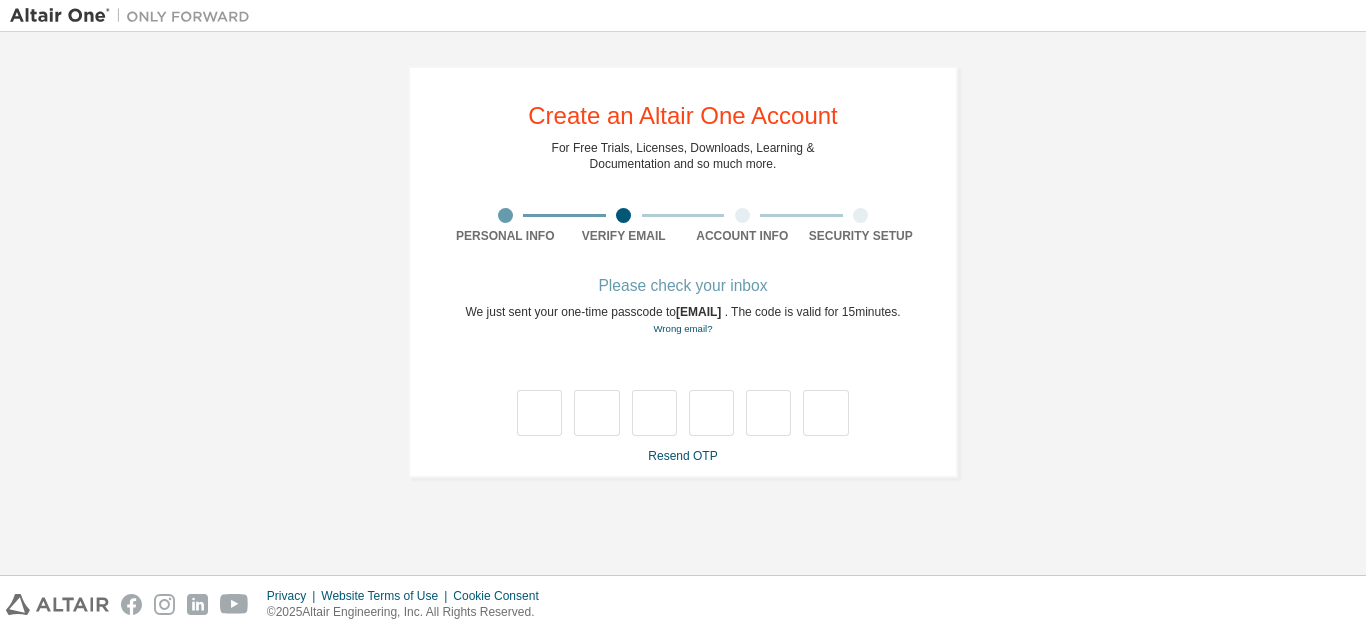 type on "*" 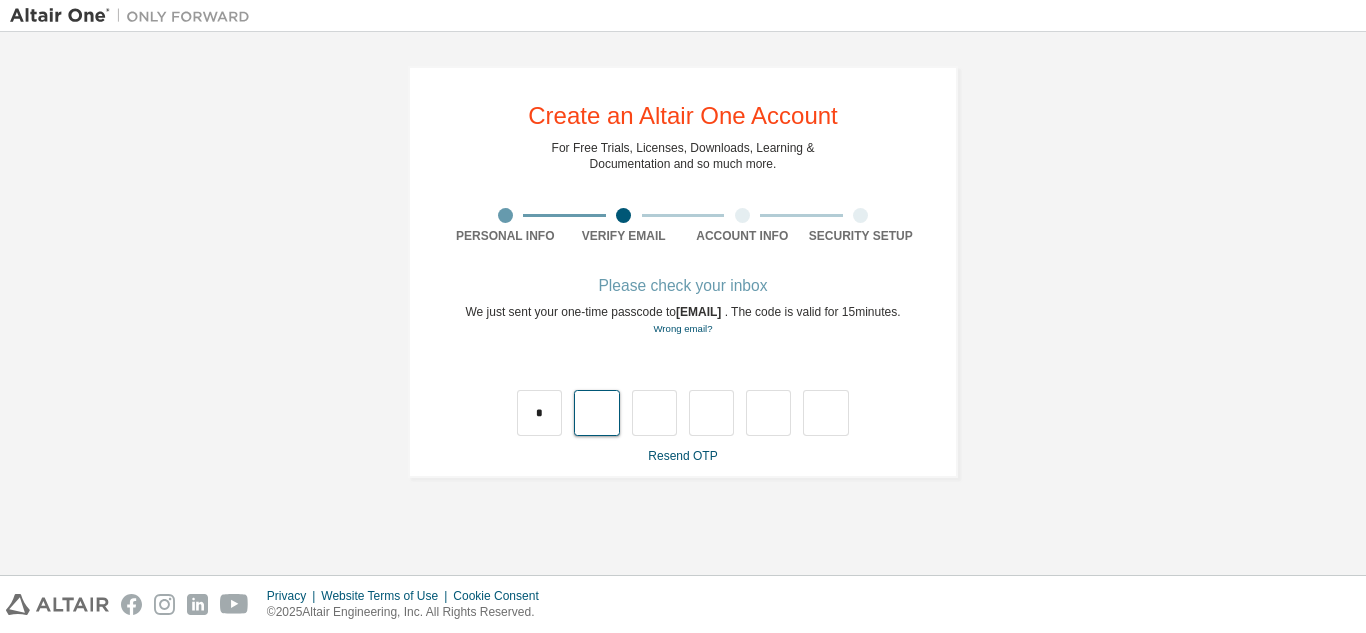 type on "*" 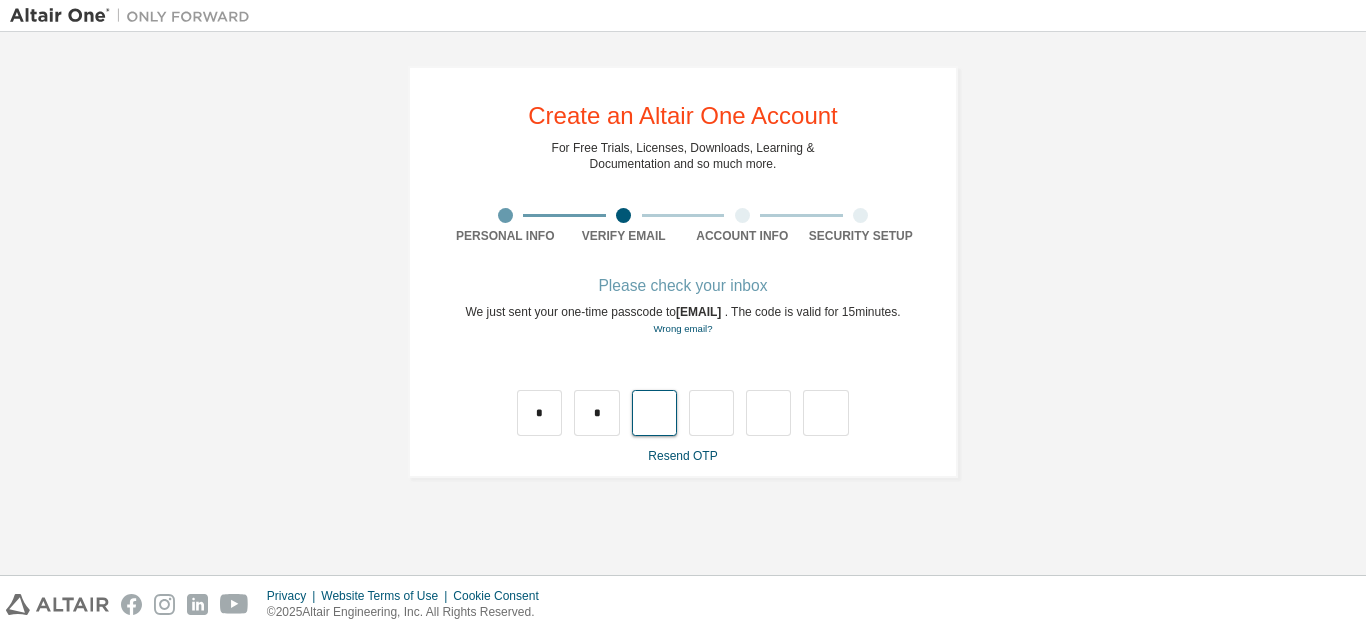 type on "*" 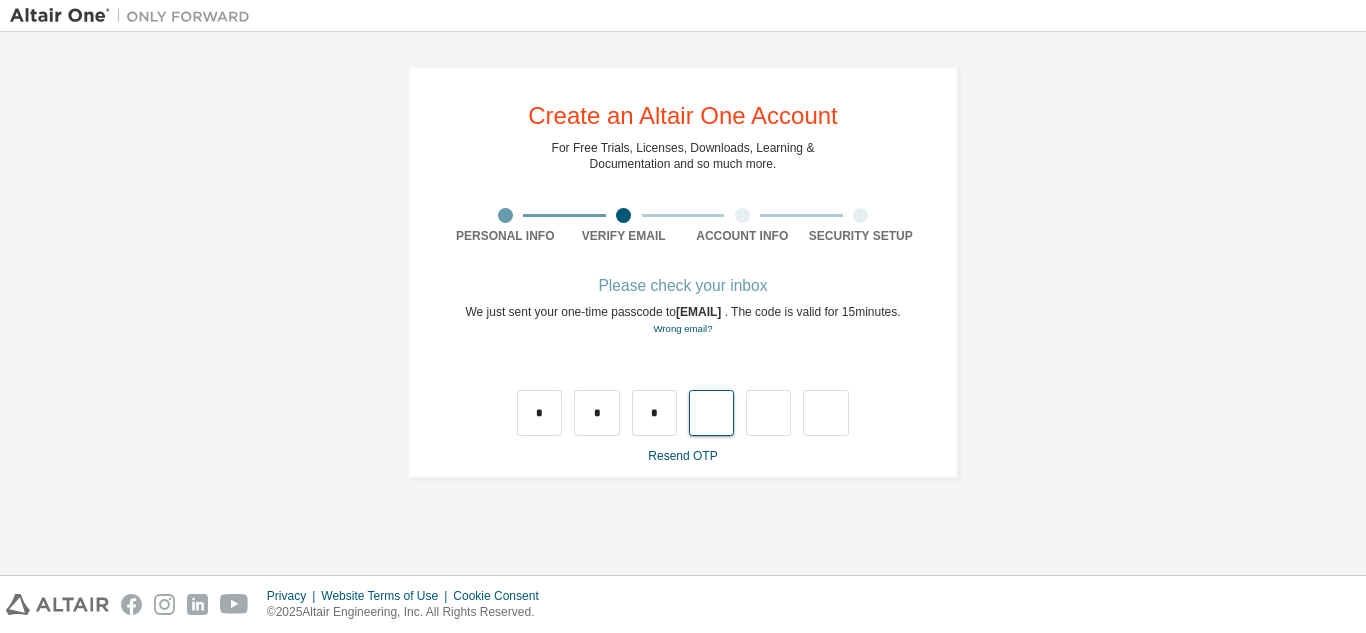 type on "*" 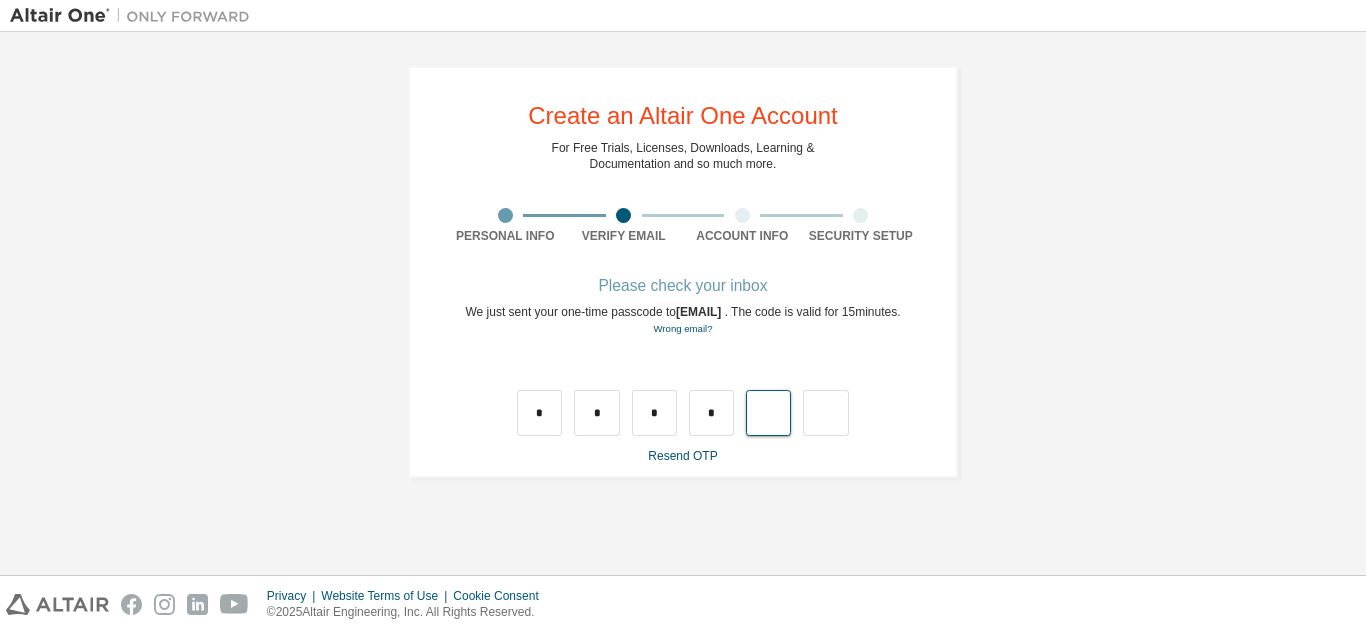 type on "*" 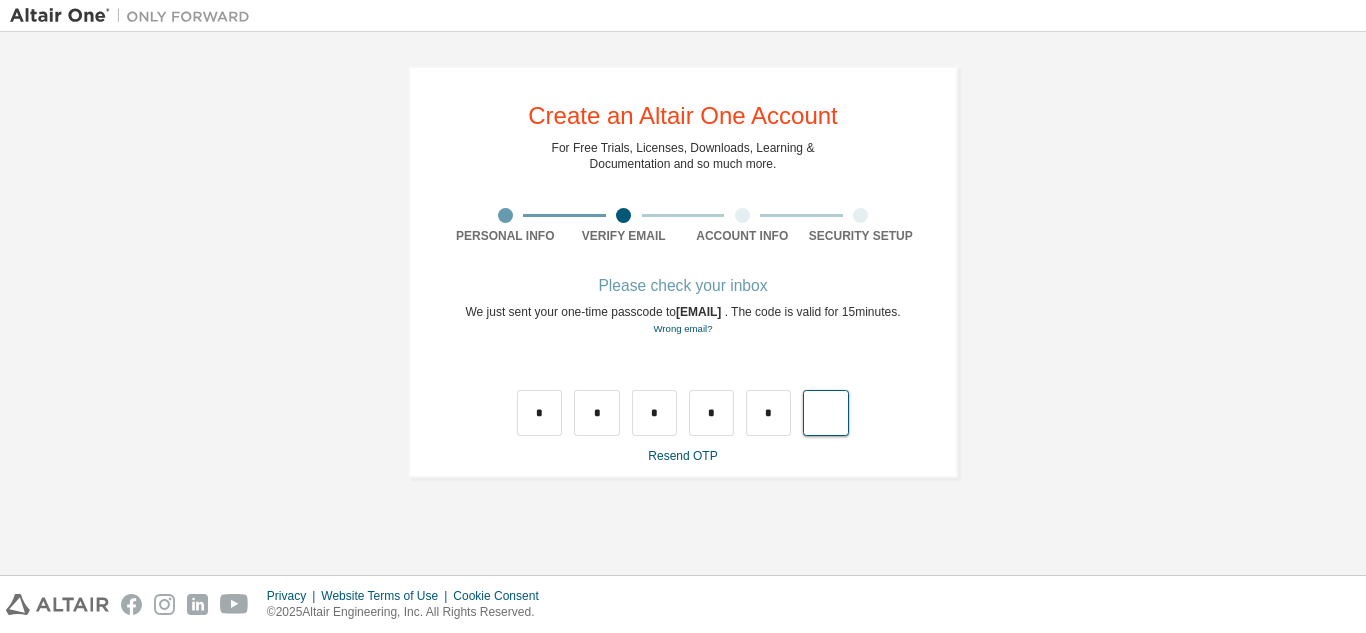 type on "*" 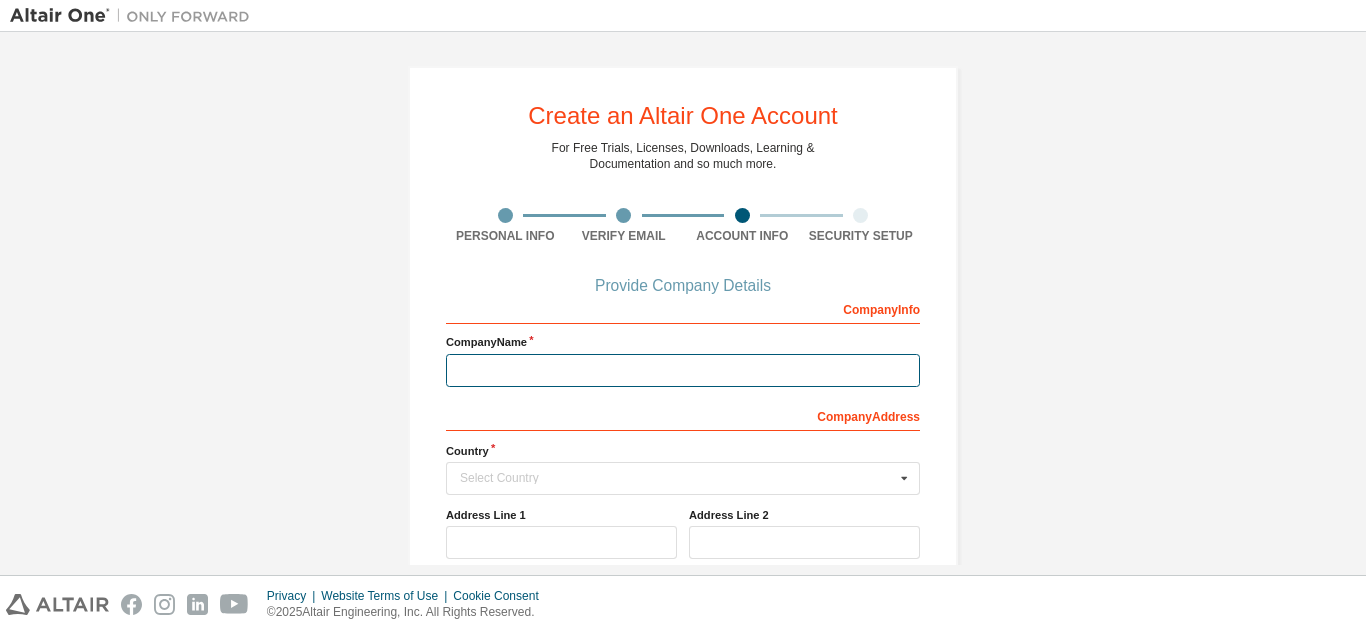 click at bounding box center [683, 370] 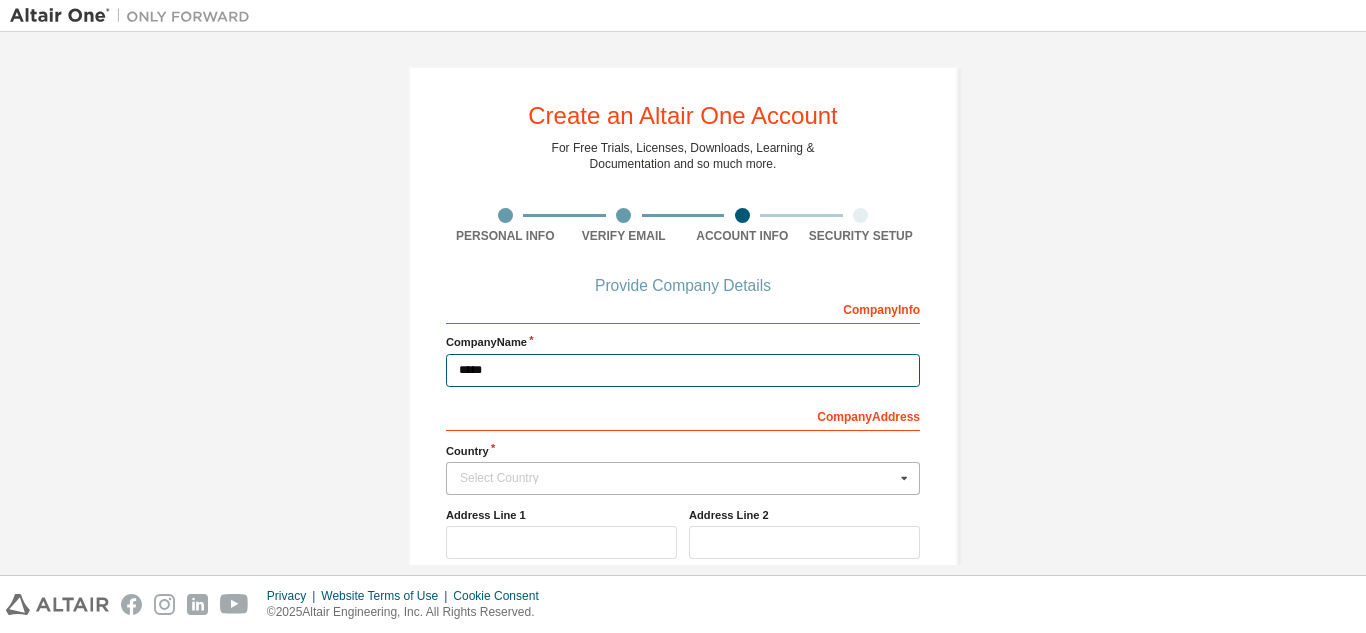 type on "*****" 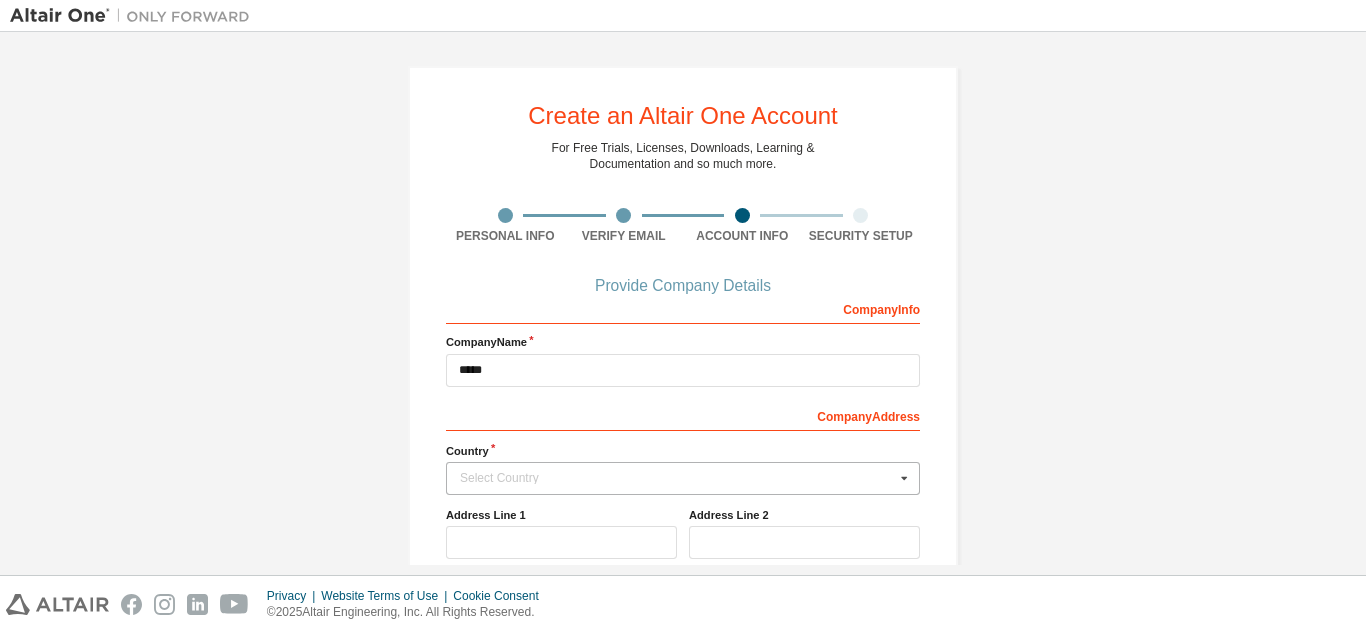 click on "Select Country" at bounding box center [677, 478] 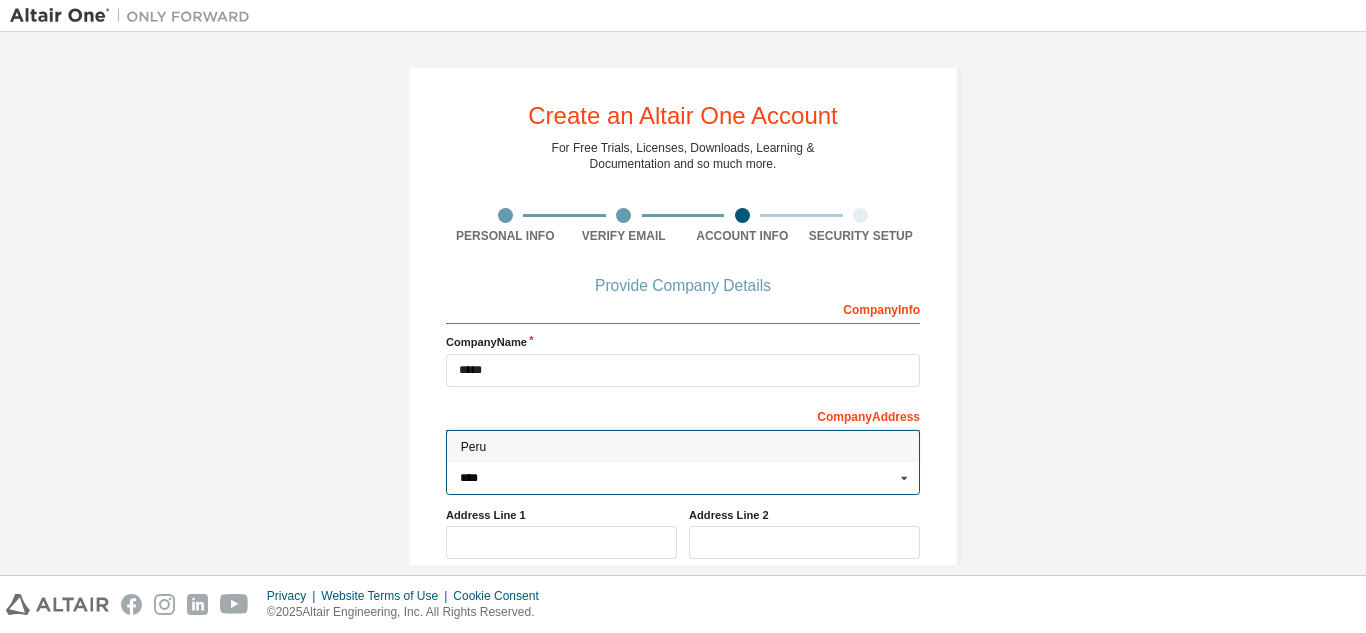 type on "****" 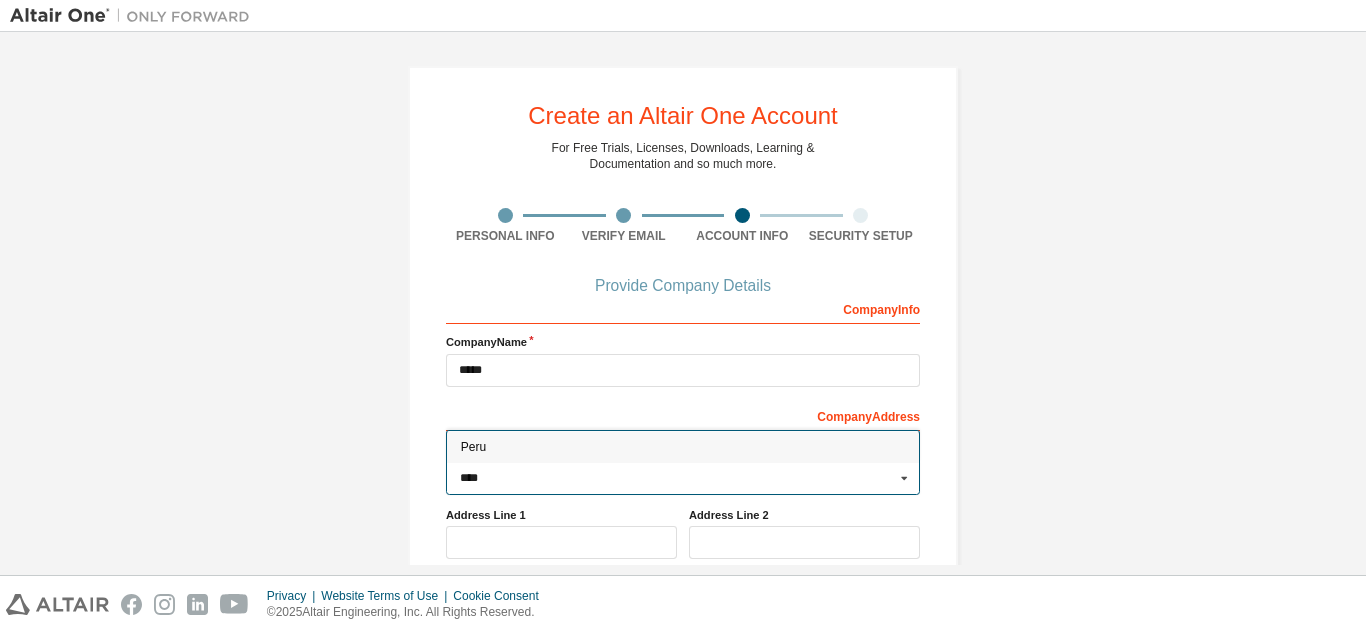 click on "Peru" at bounding box center (683, 448) 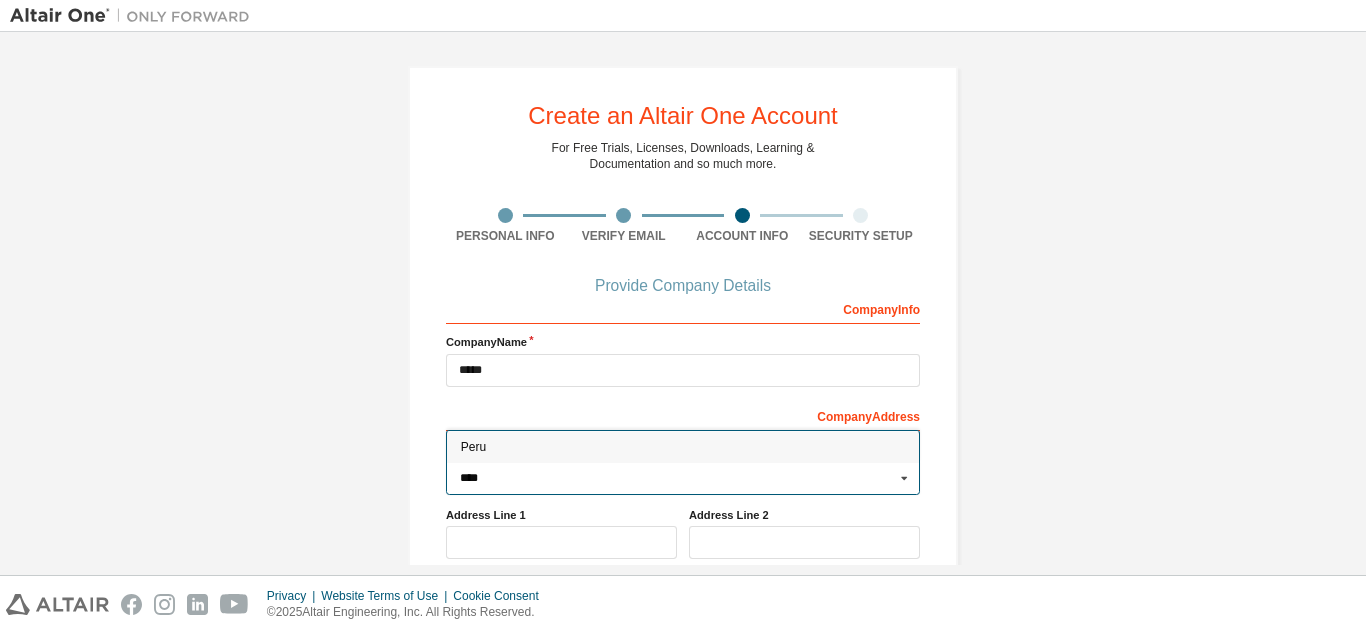 type on "***" 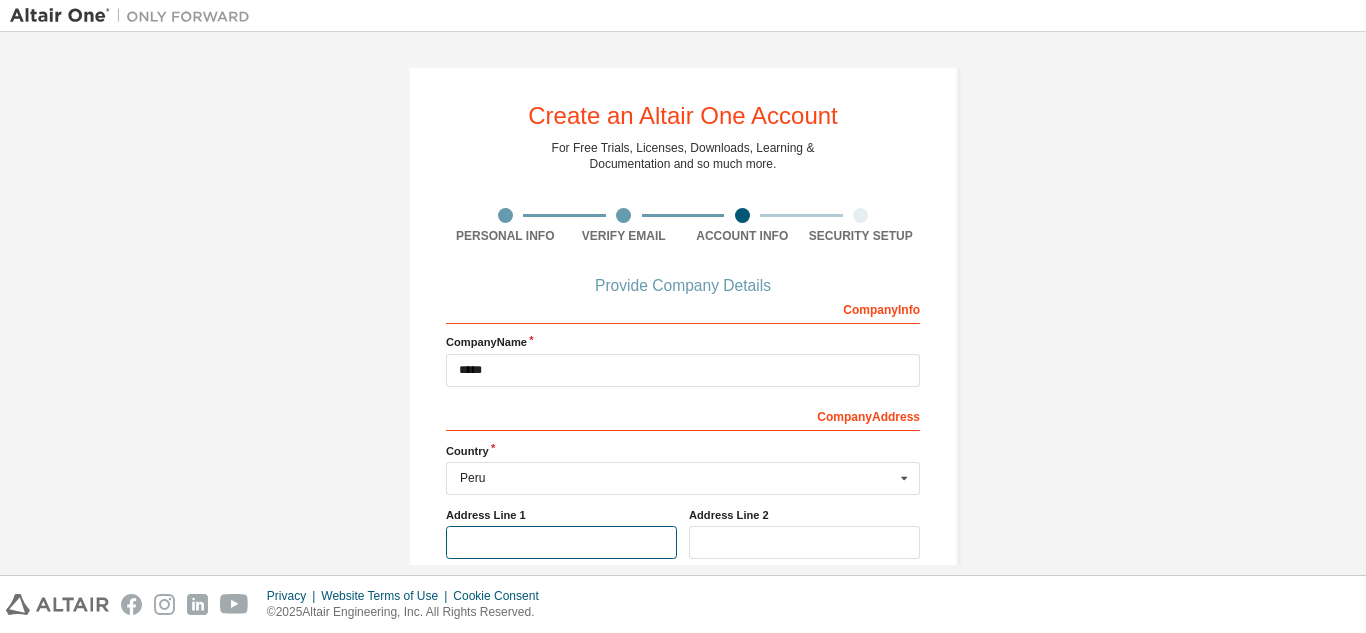 click at bounding box center [561, 542] 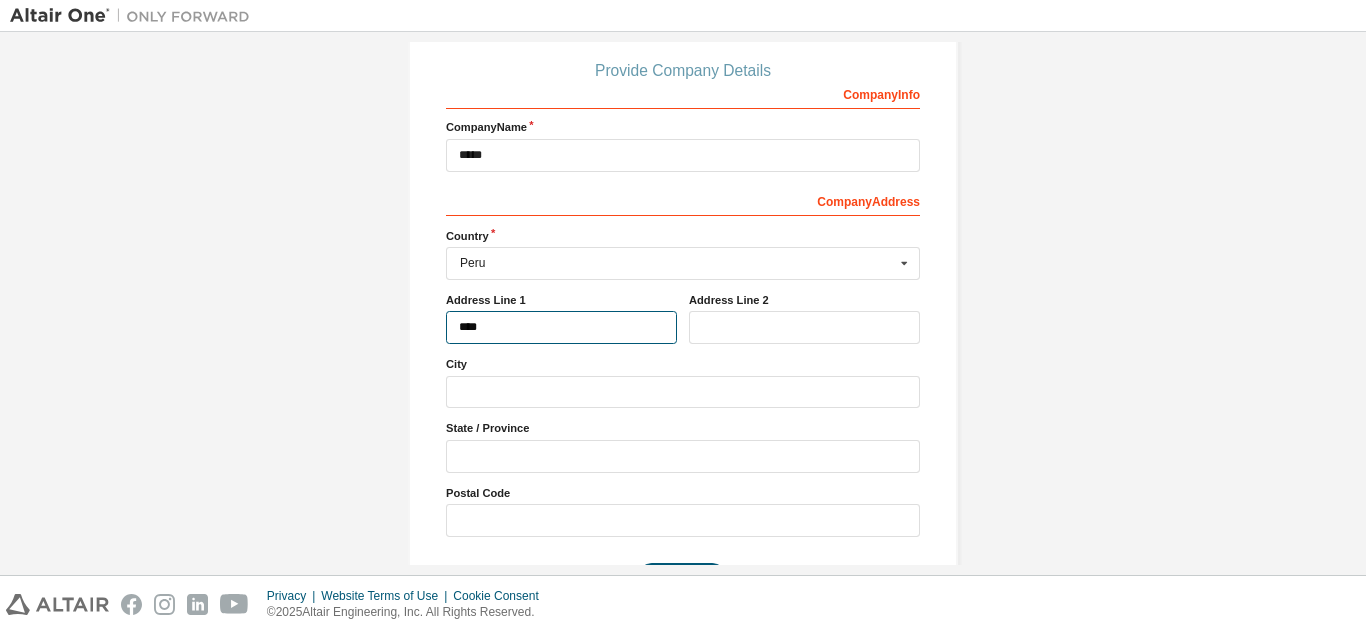 scroll, scrollTop: 220, scrollLeft: 0, axis: vertical 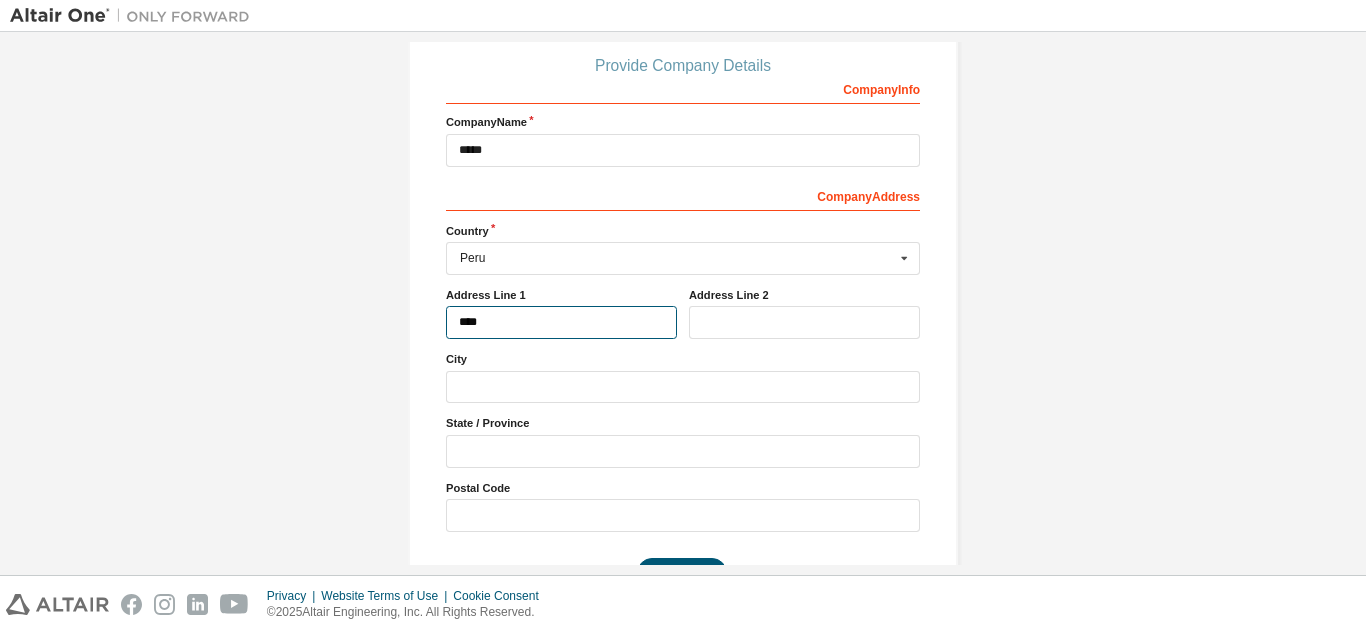 type on "****" 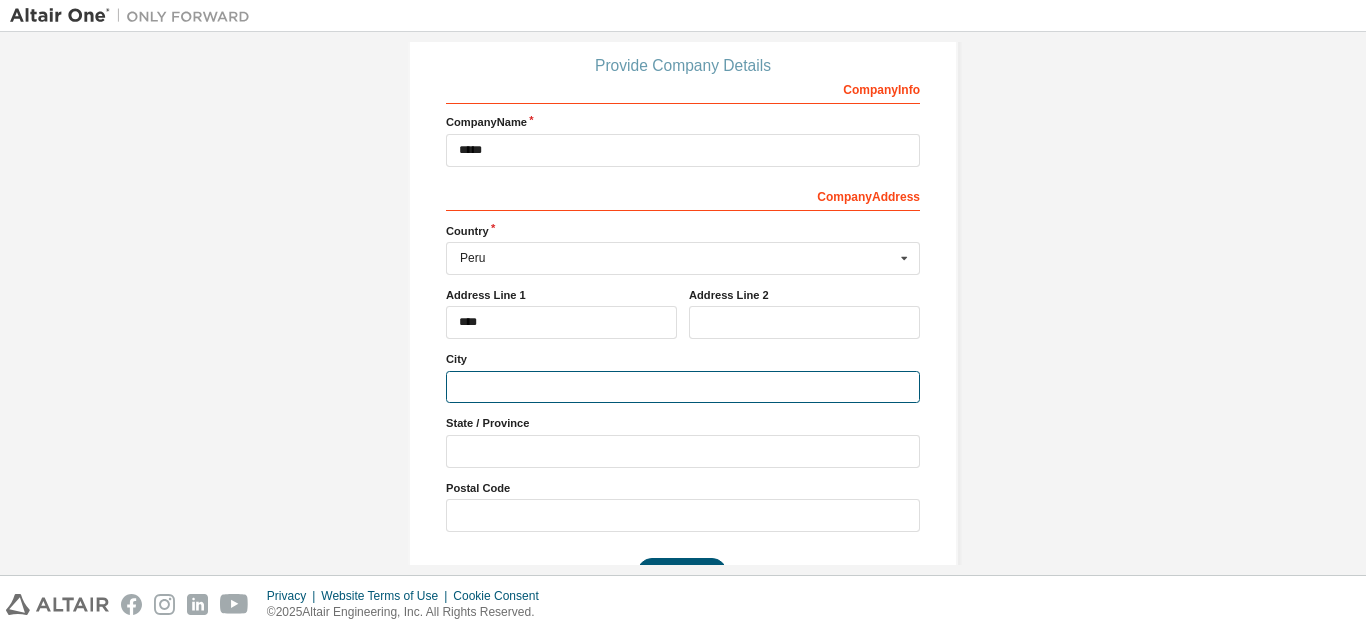 click at bounding box center [683, 387] 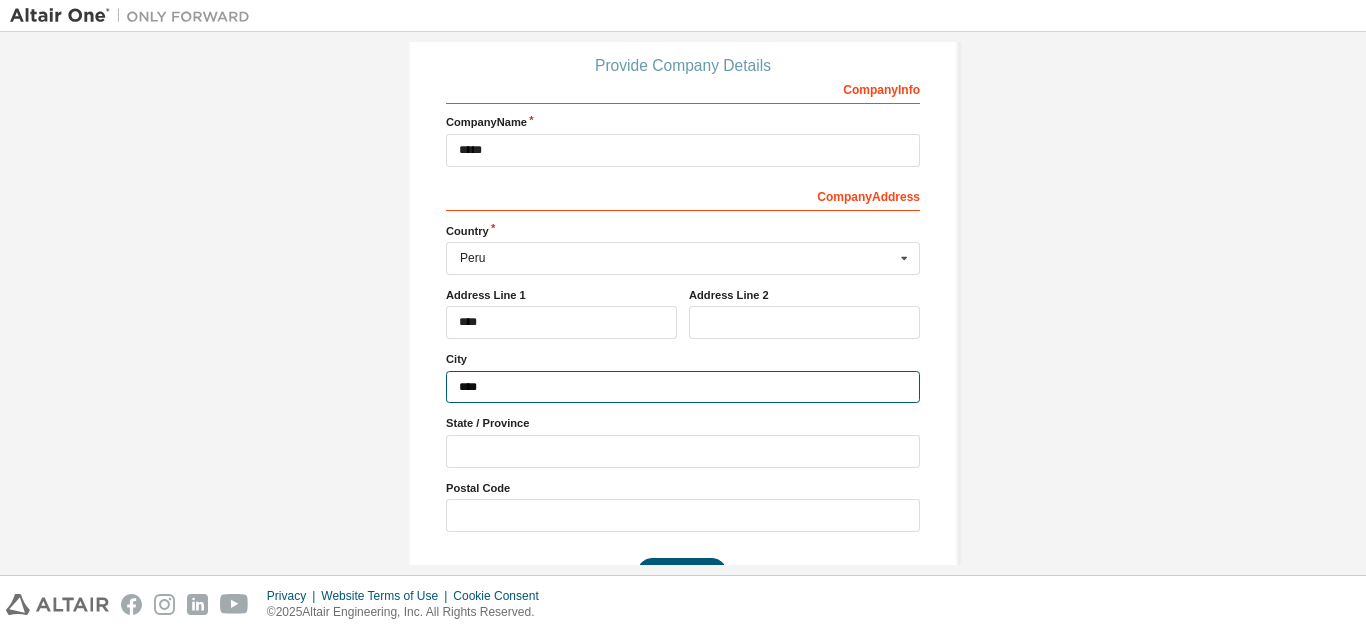 type on "****" 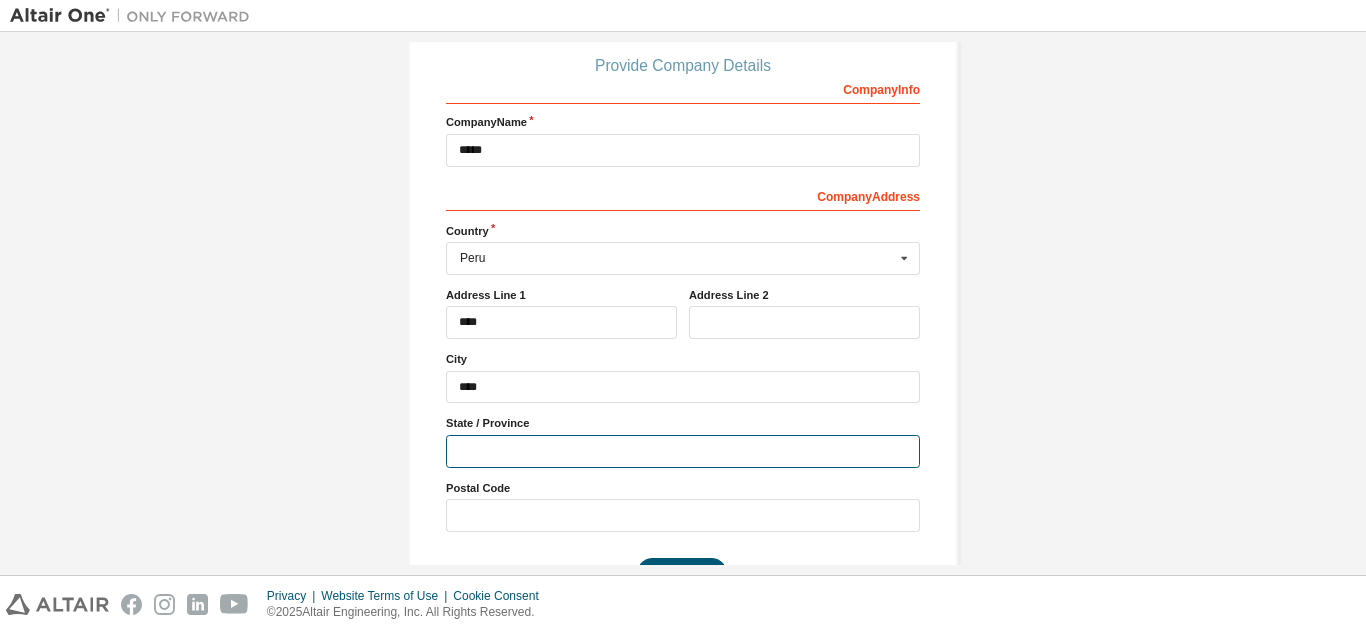 click at bounding box center [683, 451] 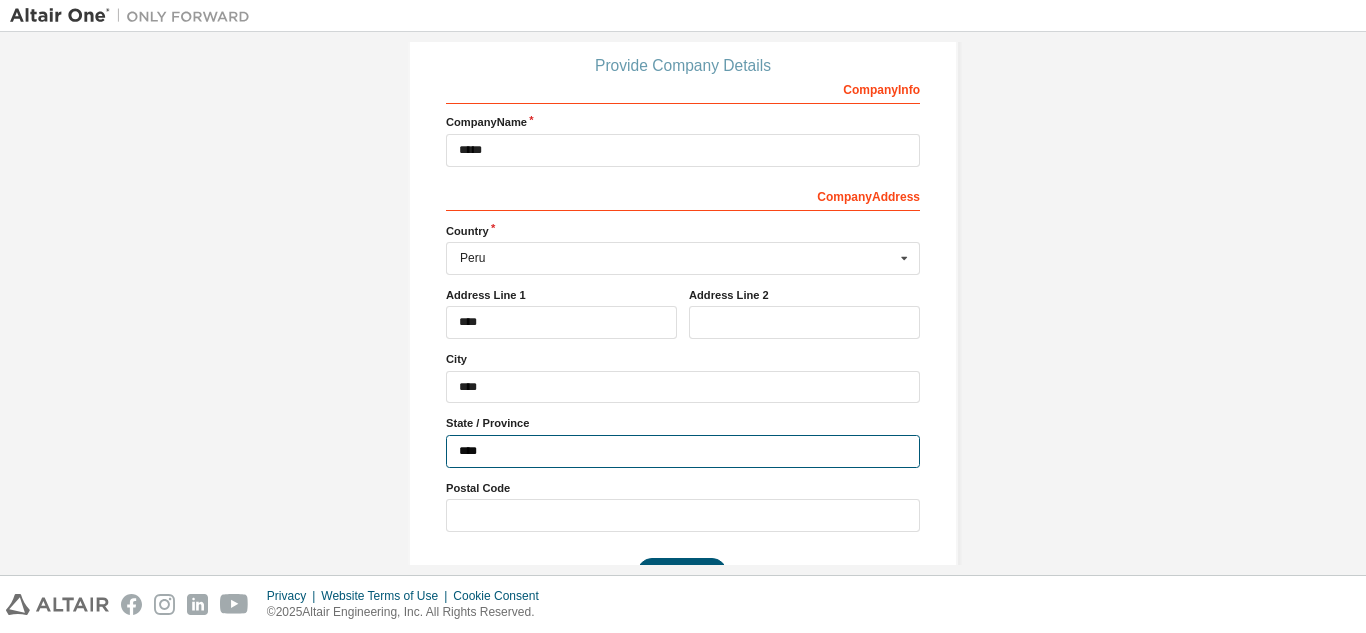 type on "****" 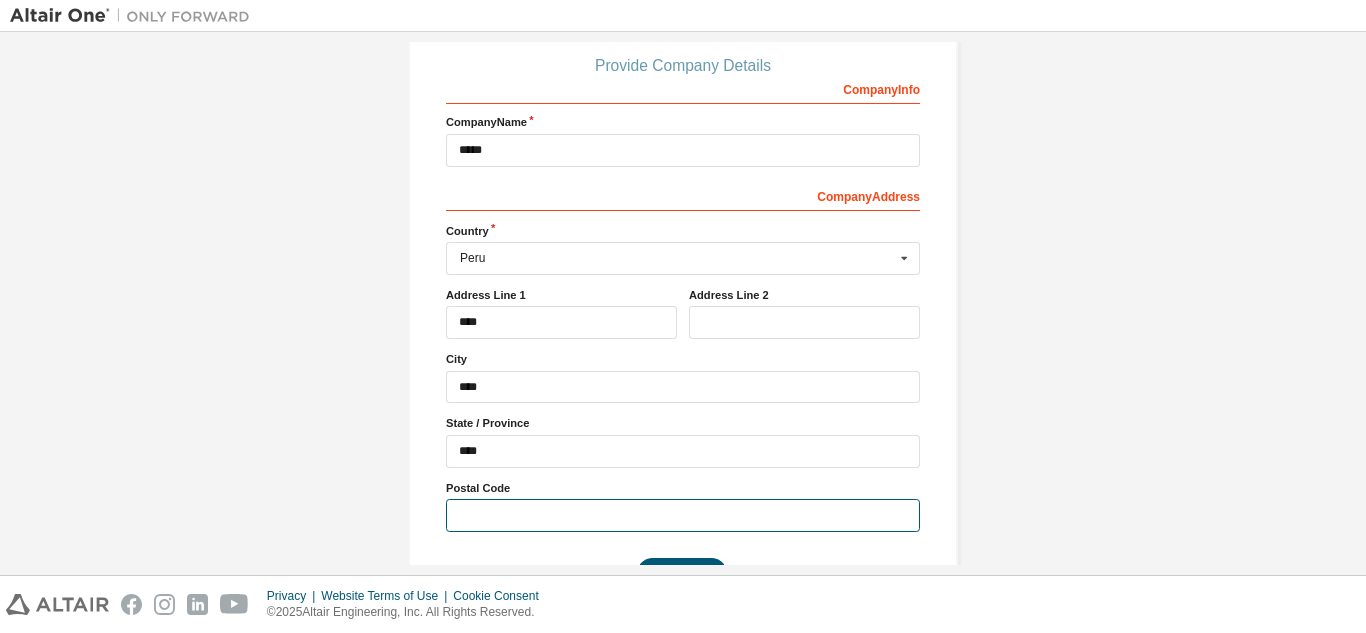 click at bounding box center (683, 515) 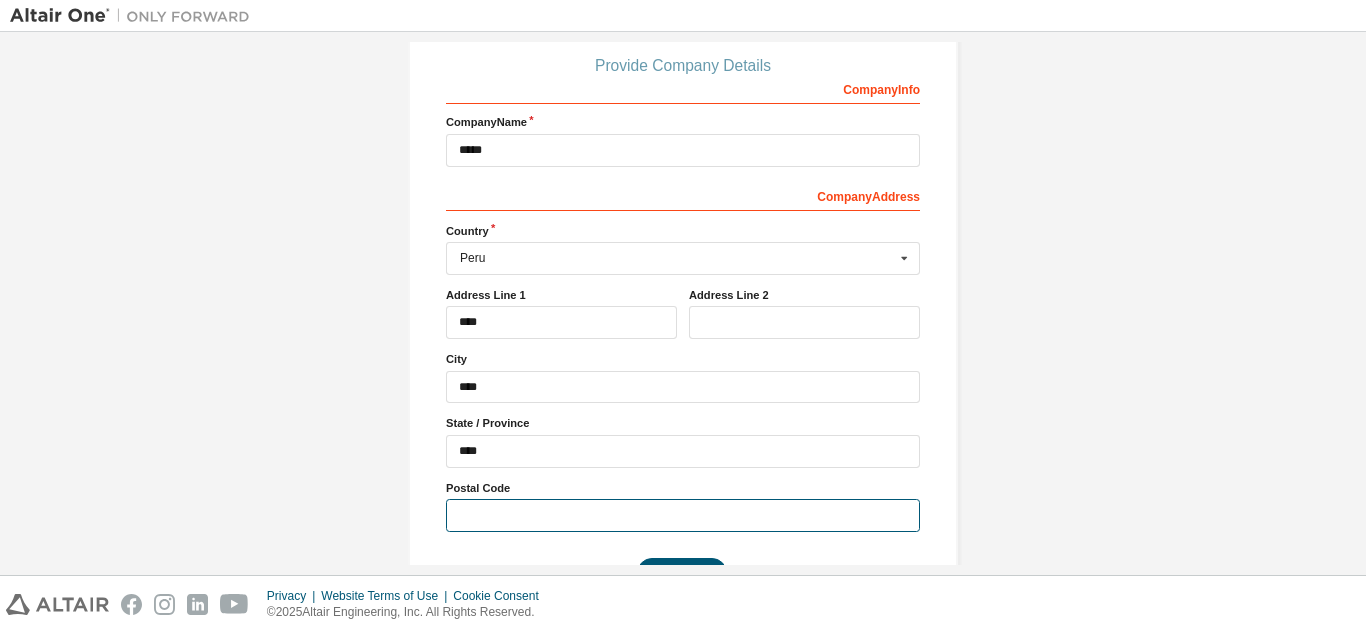 type on "*****" 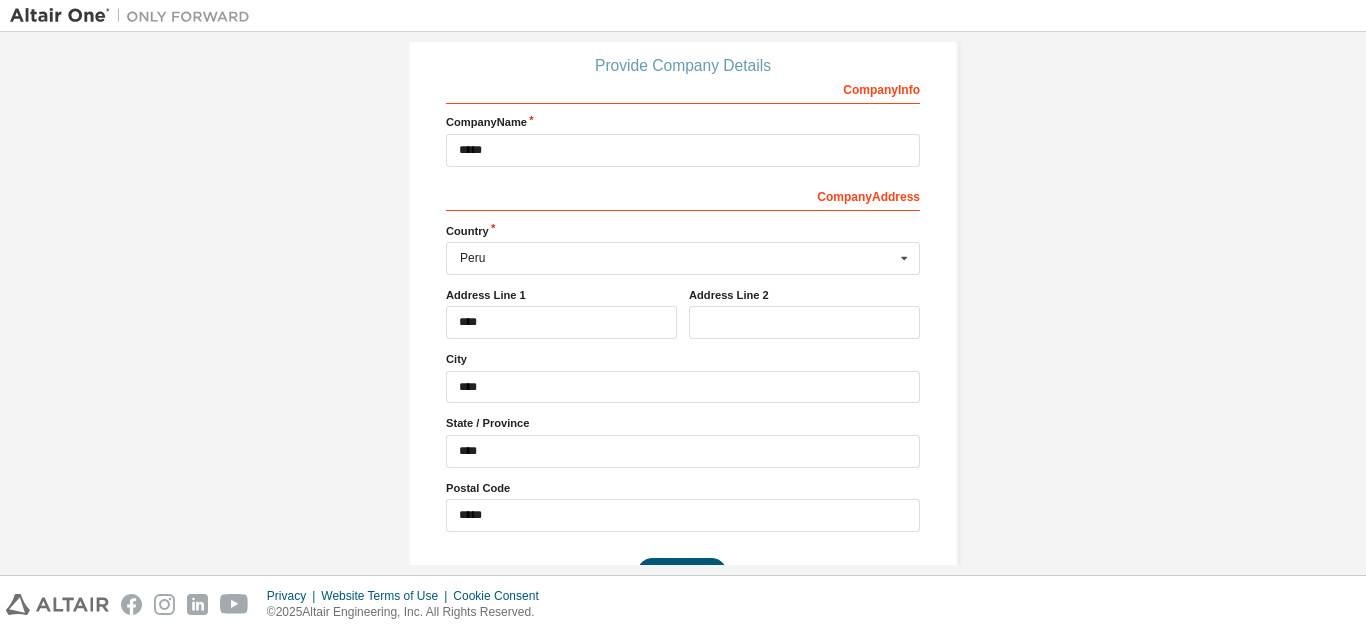 type on "***" 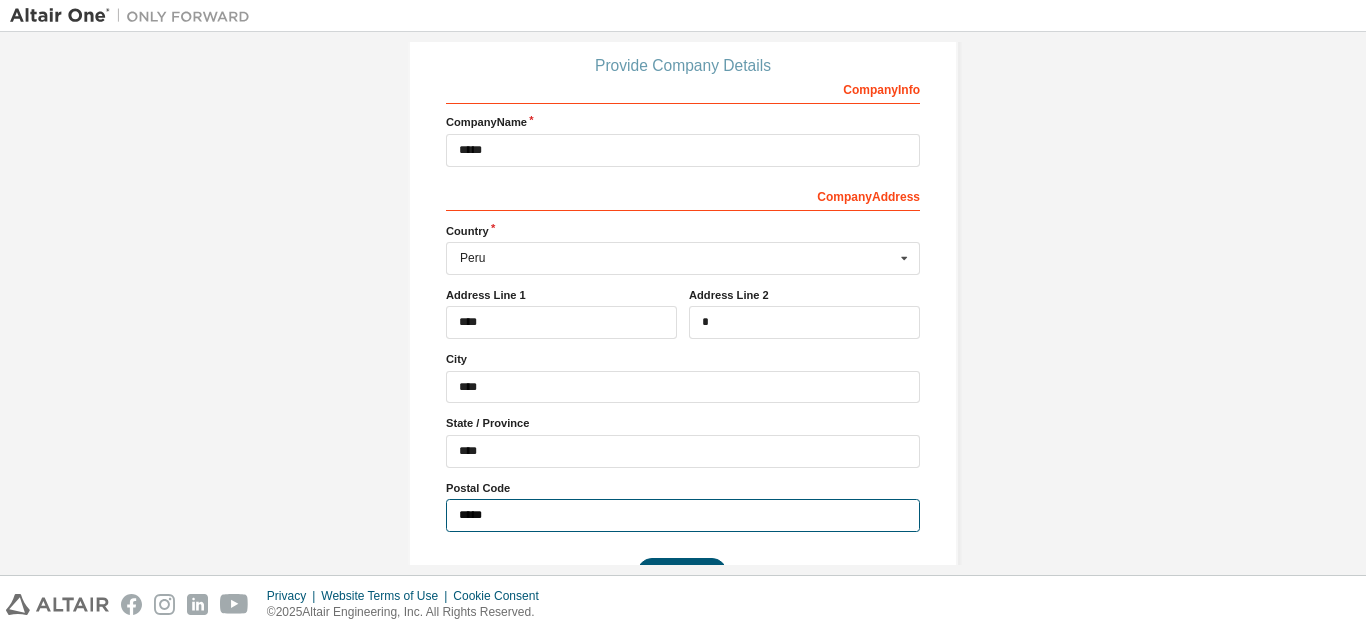 type on "***" 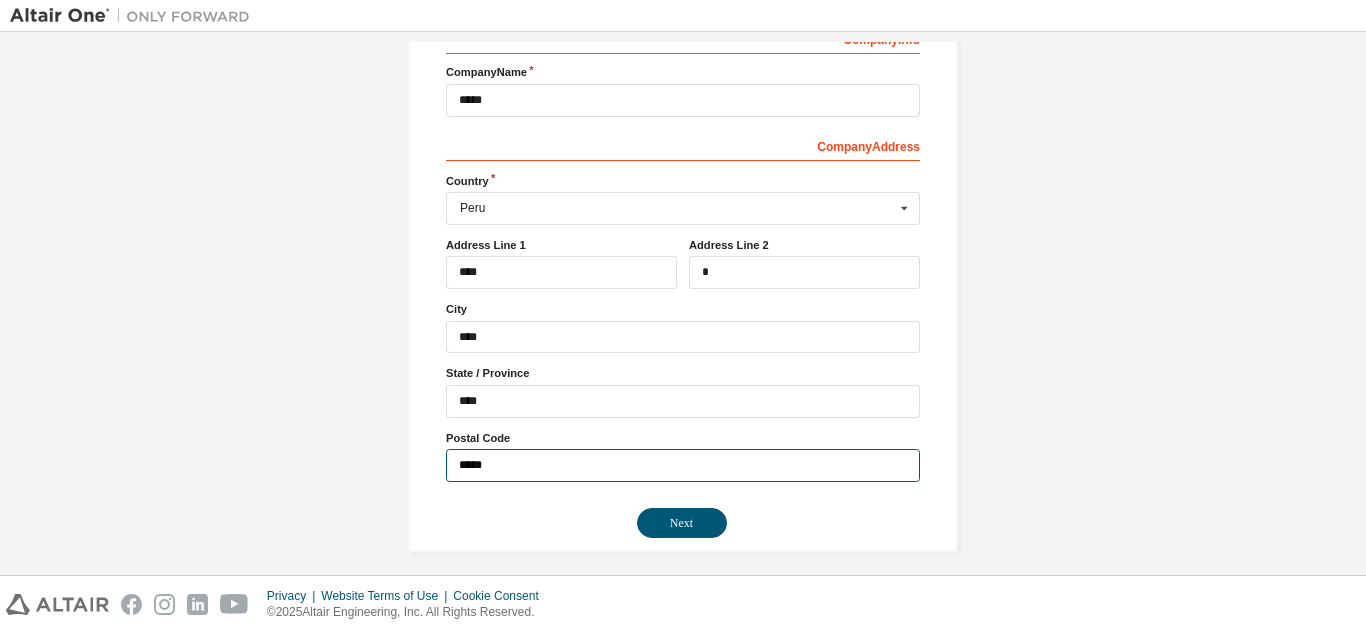scroll, scrollTop: 281, scrollLeft: 0, axis: vertical 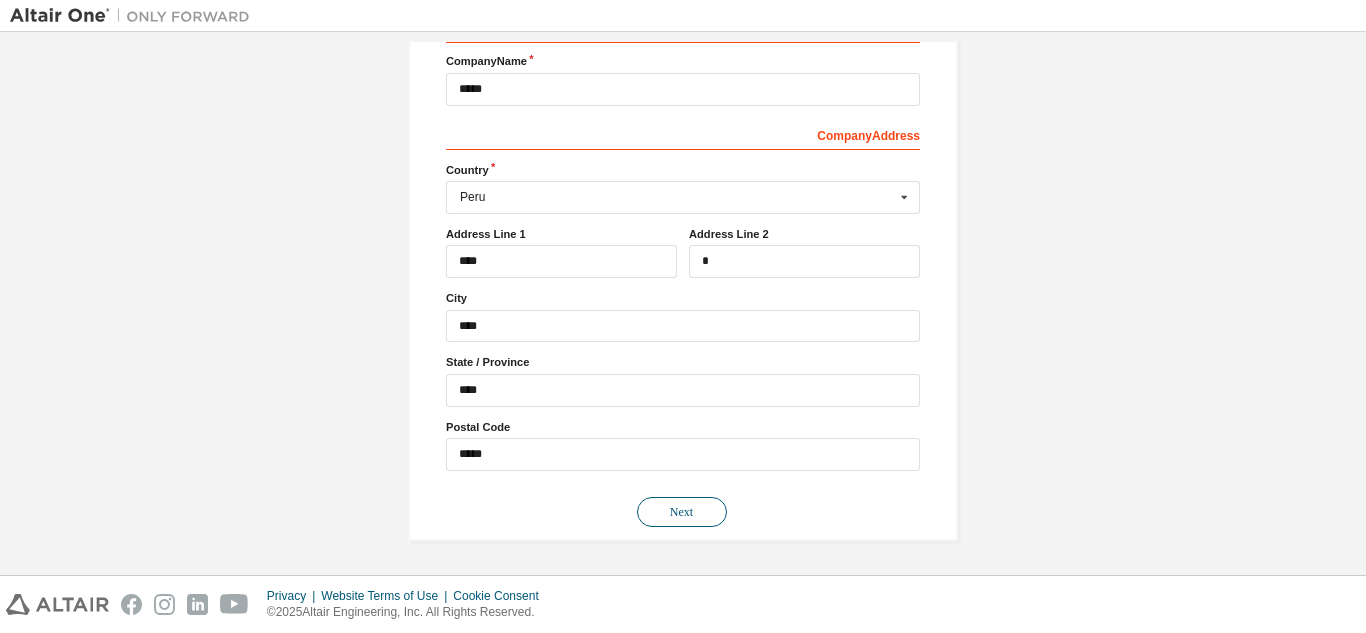 click on "Next" at bounding box center (682, 512) 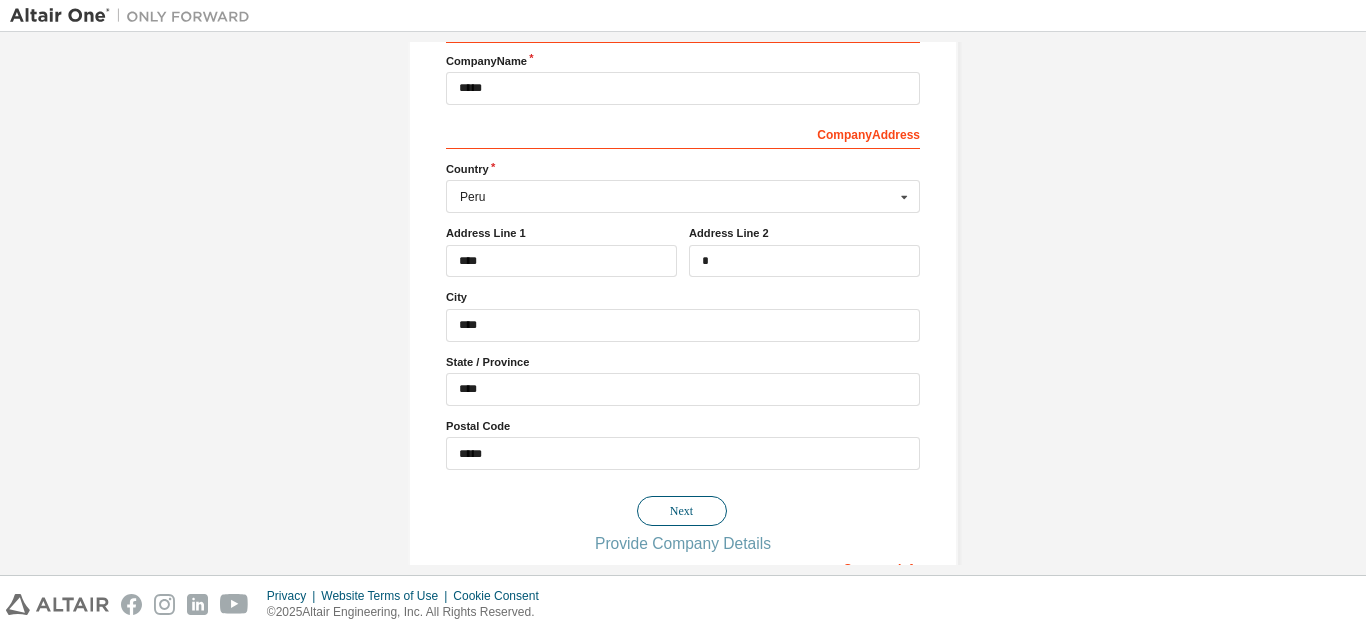 scroll, scrollTop: 0, scrollLeft: 0, axis: both 